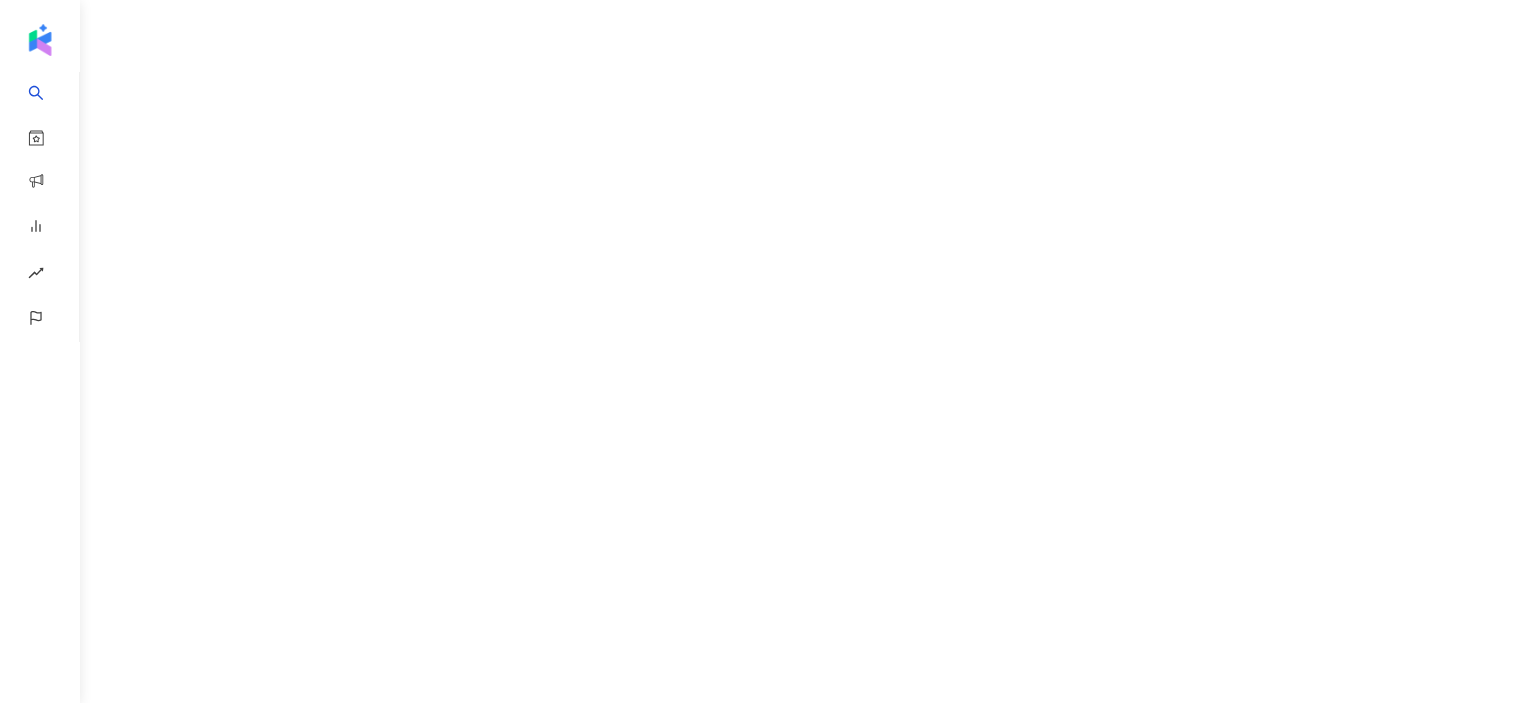 scroll, scrollTop: 0, scrollLeft: 0, axis: both 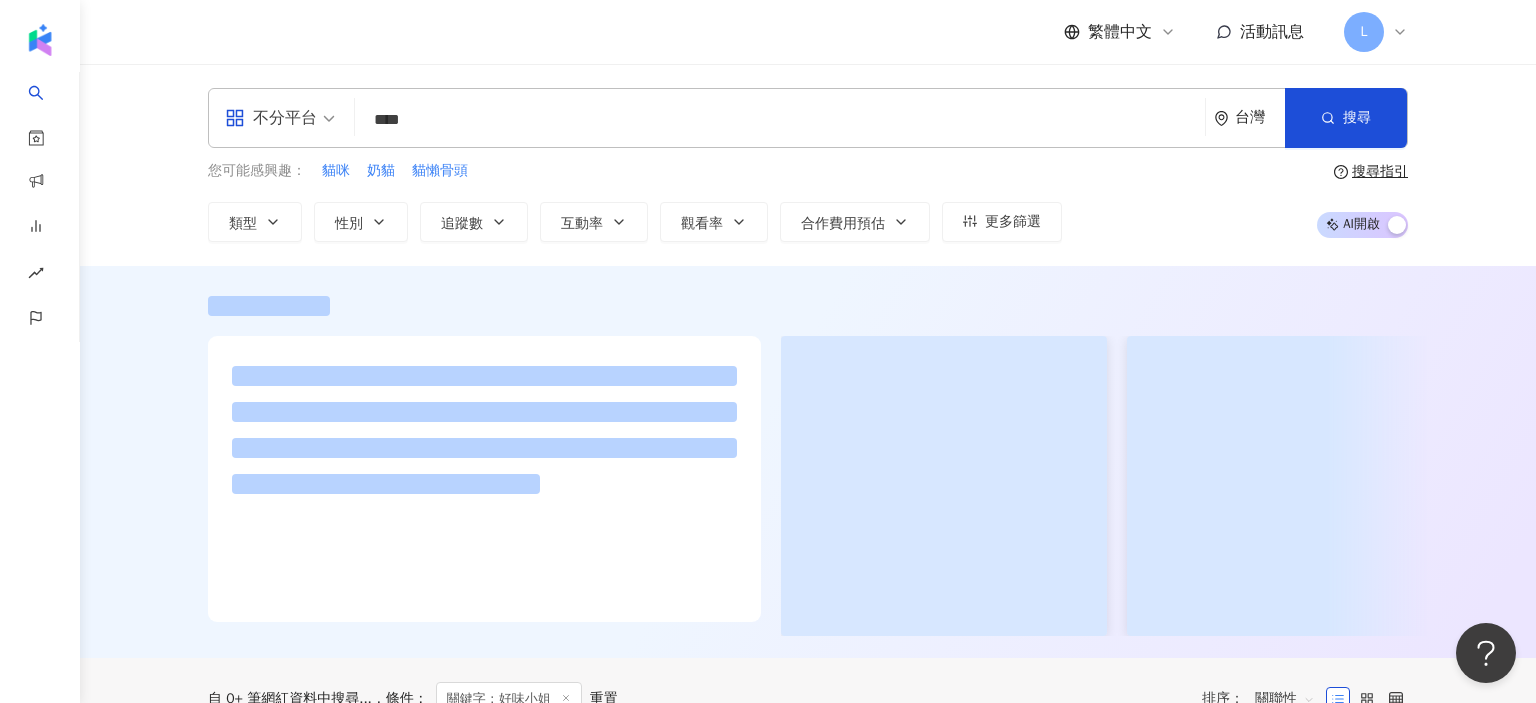 click on "****" at bounding box center [780, 120] 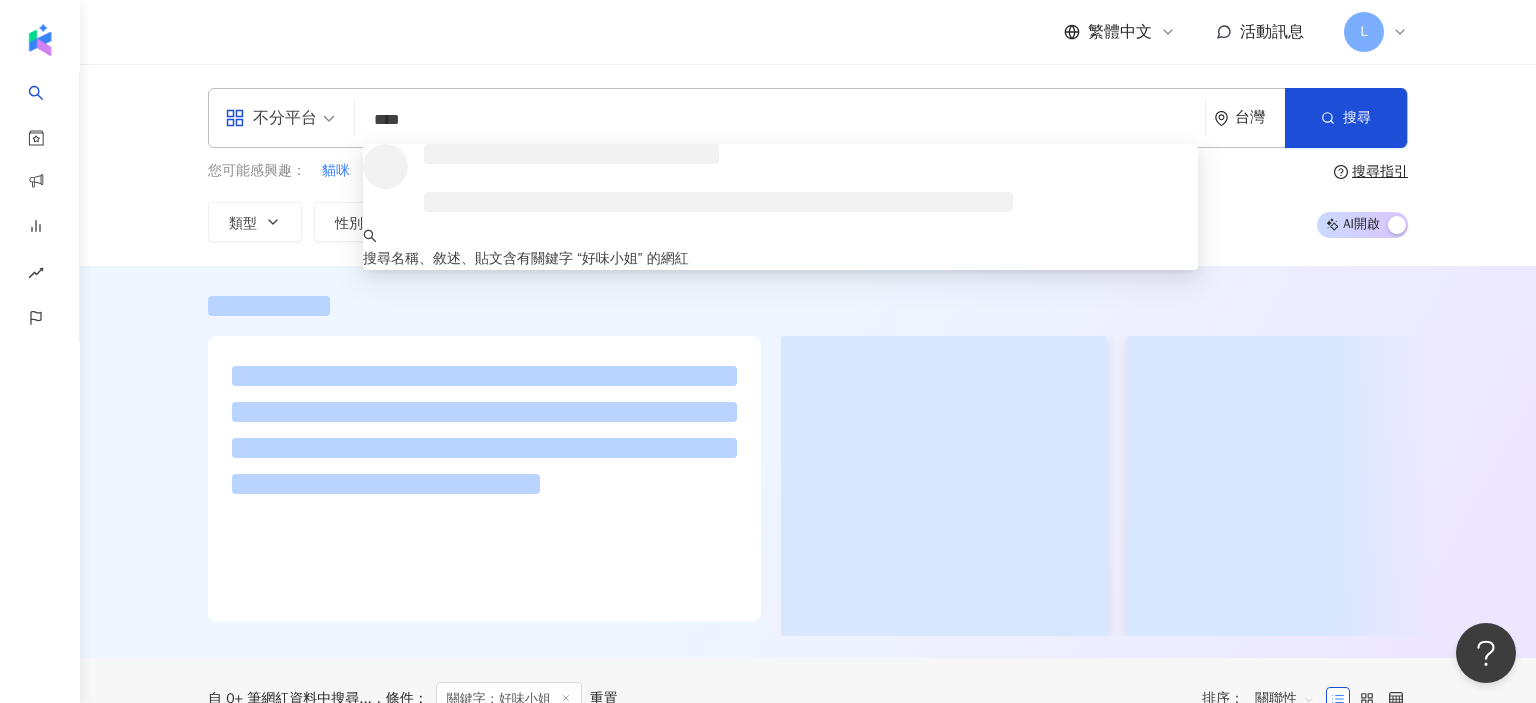 paste 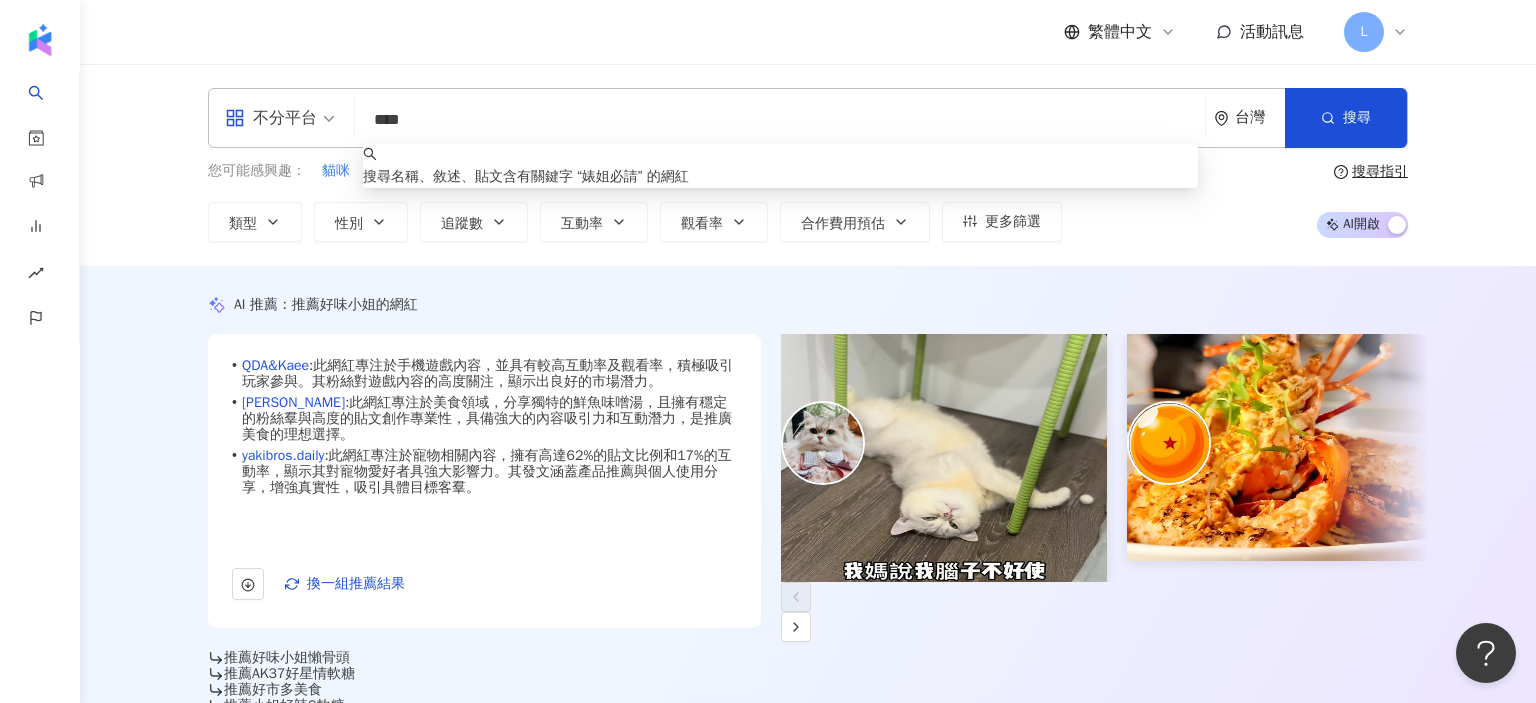 click on "****" at bounding box center (780, 120) 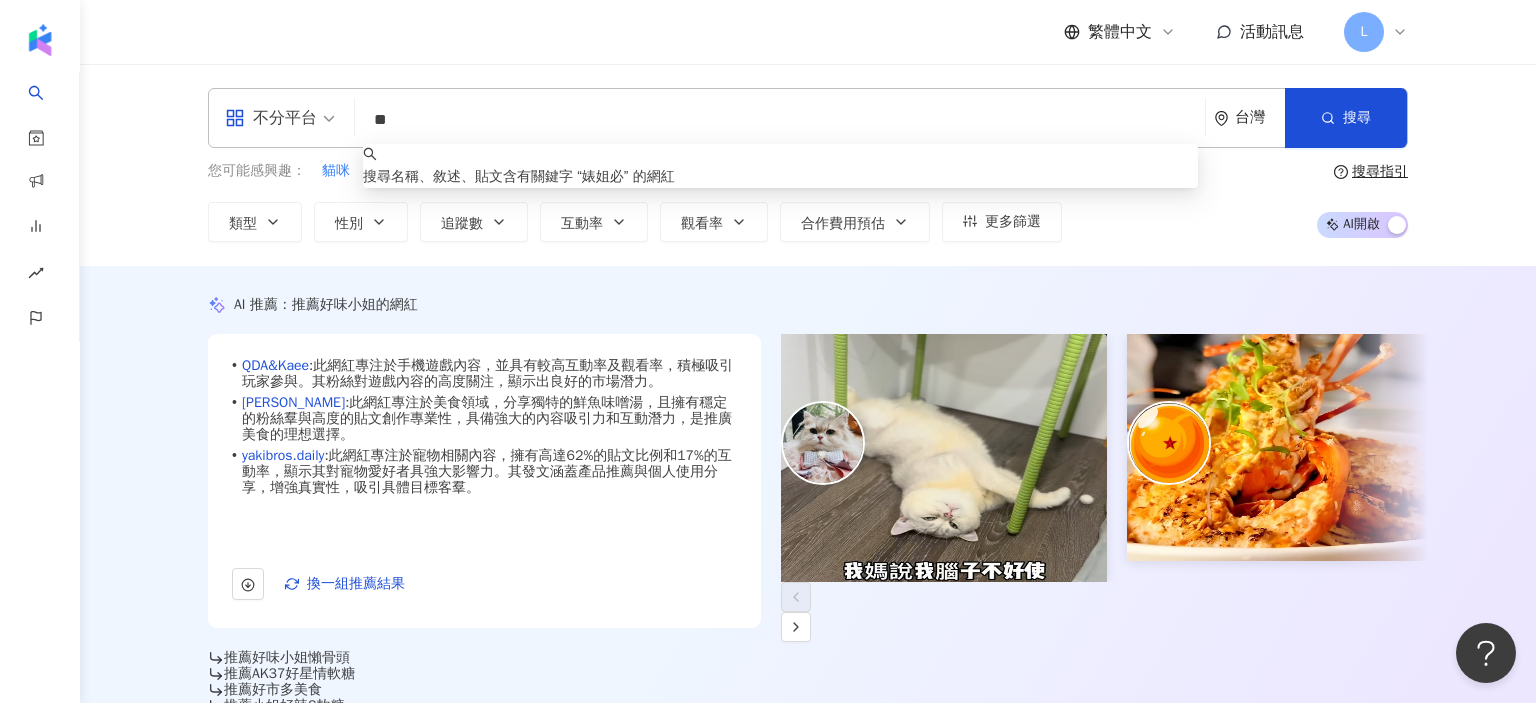 type on "*" 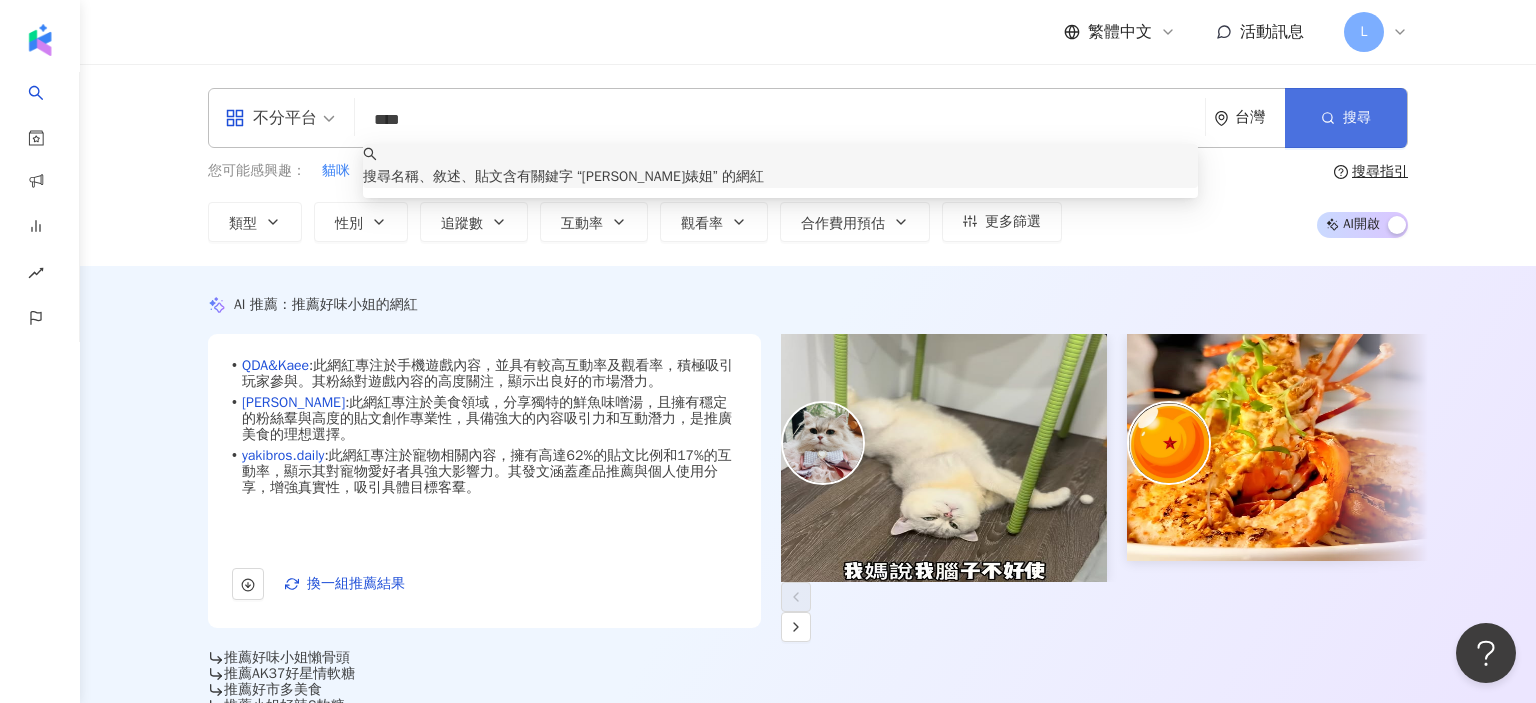 click on "搜尋" at bounding box center (1346, 118) 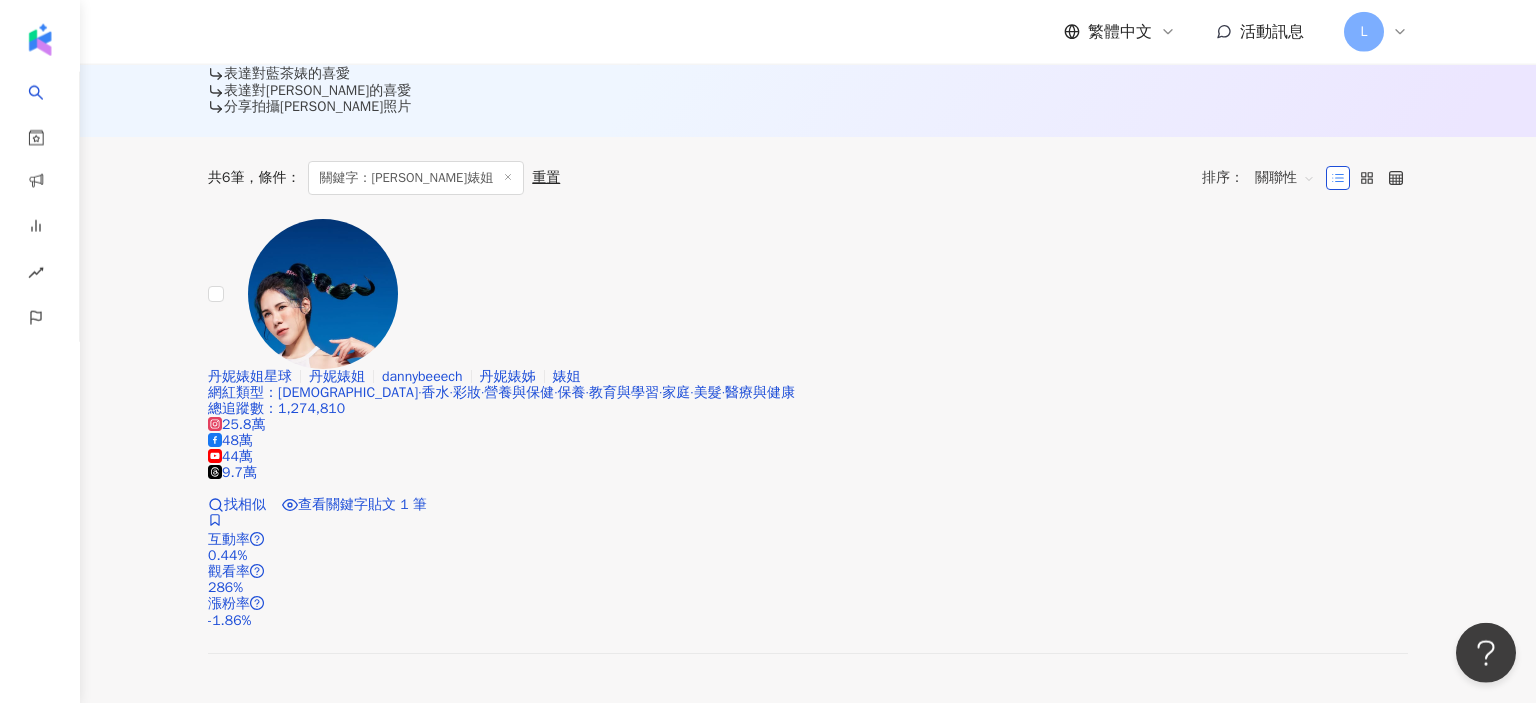 scroll, scrollTop: 588, scrollLeft: 0, axis: vertical 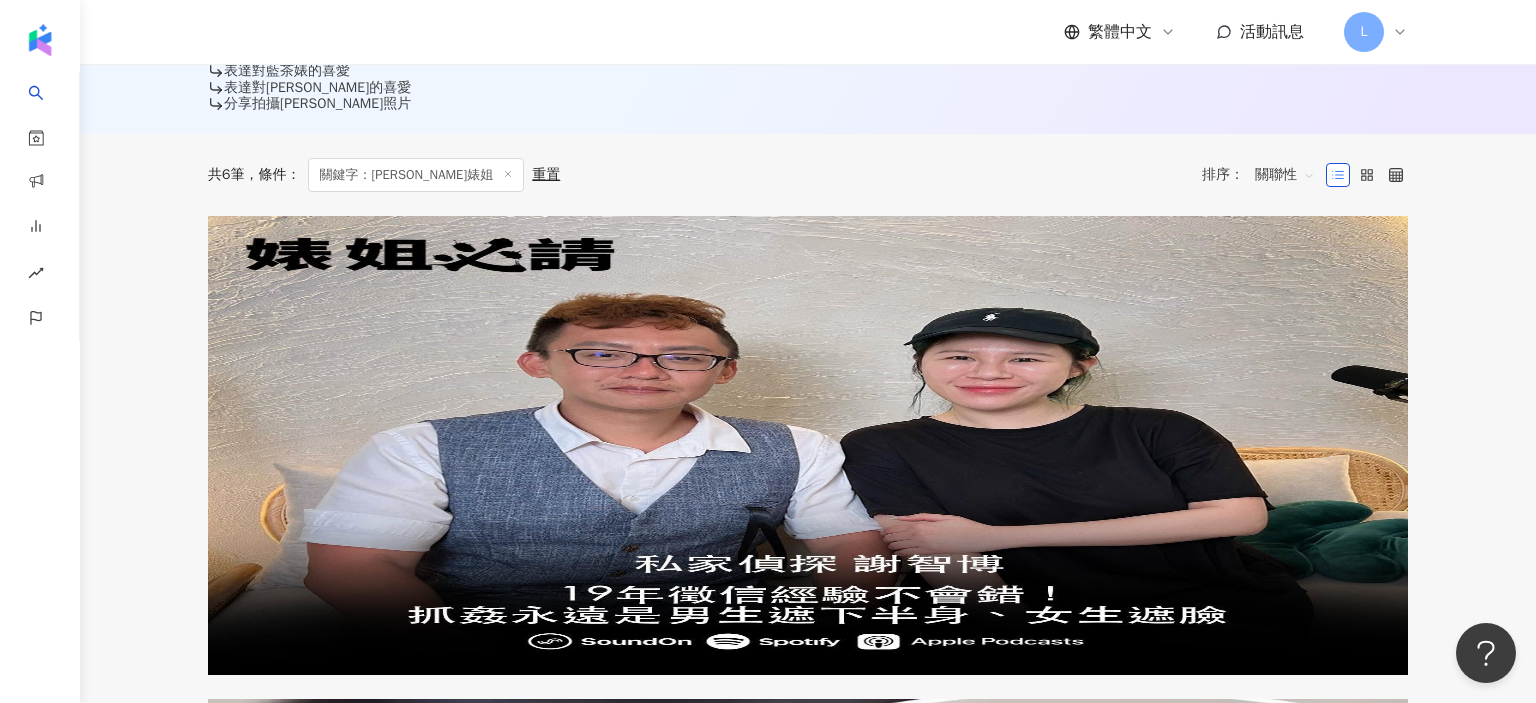 click on "dannybeeech" at bounding box center (422, 373) 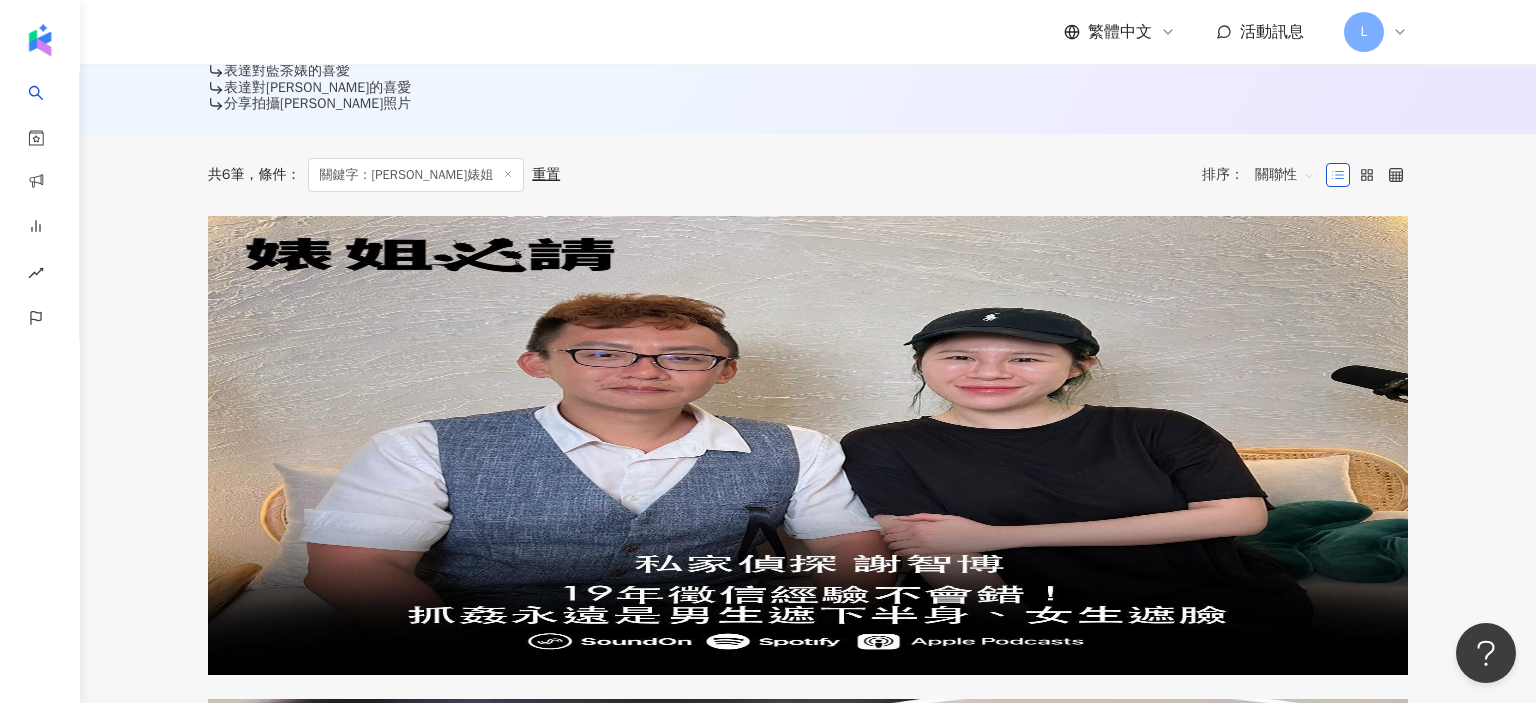 scroll, scrollTop: 0, scrollLeft: 0, axis: both 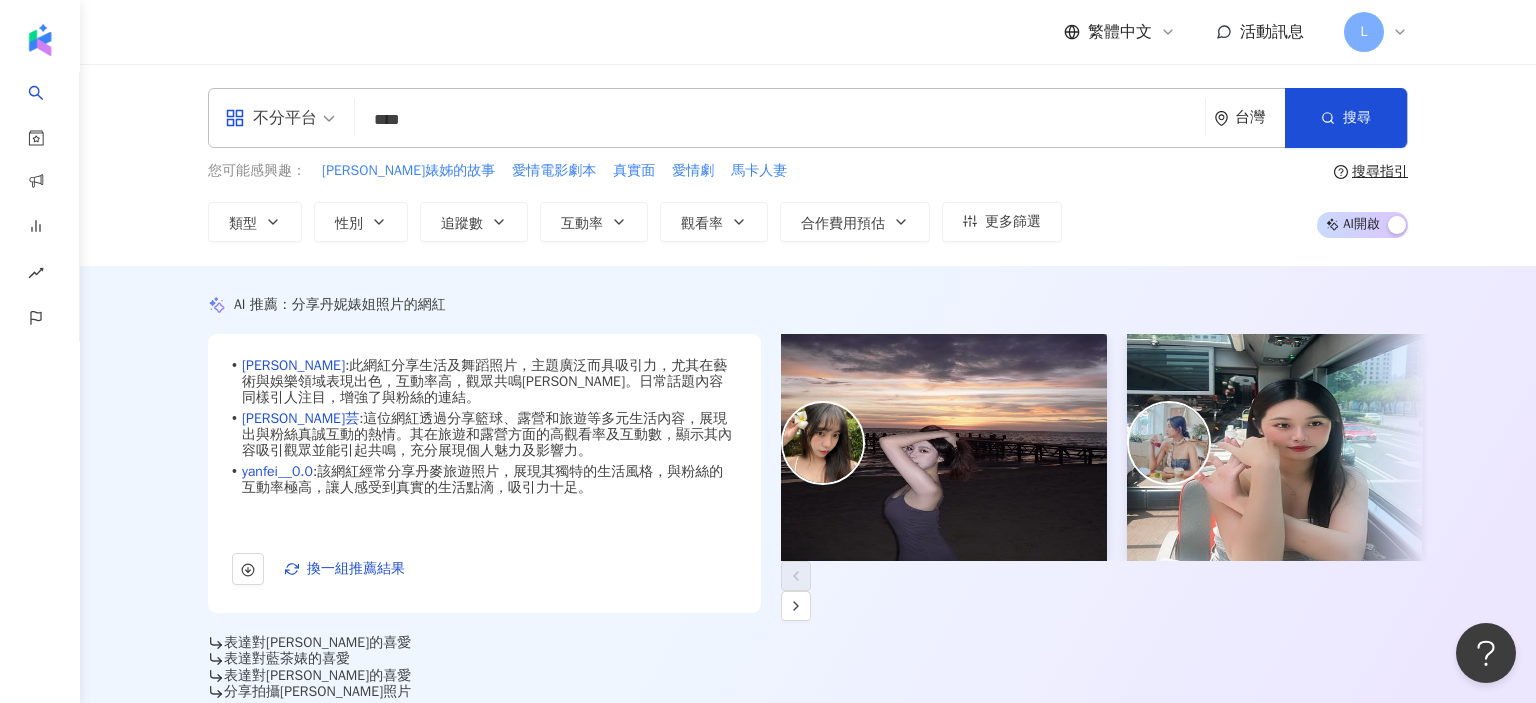 click on "****" at bounding box center [780, 120] 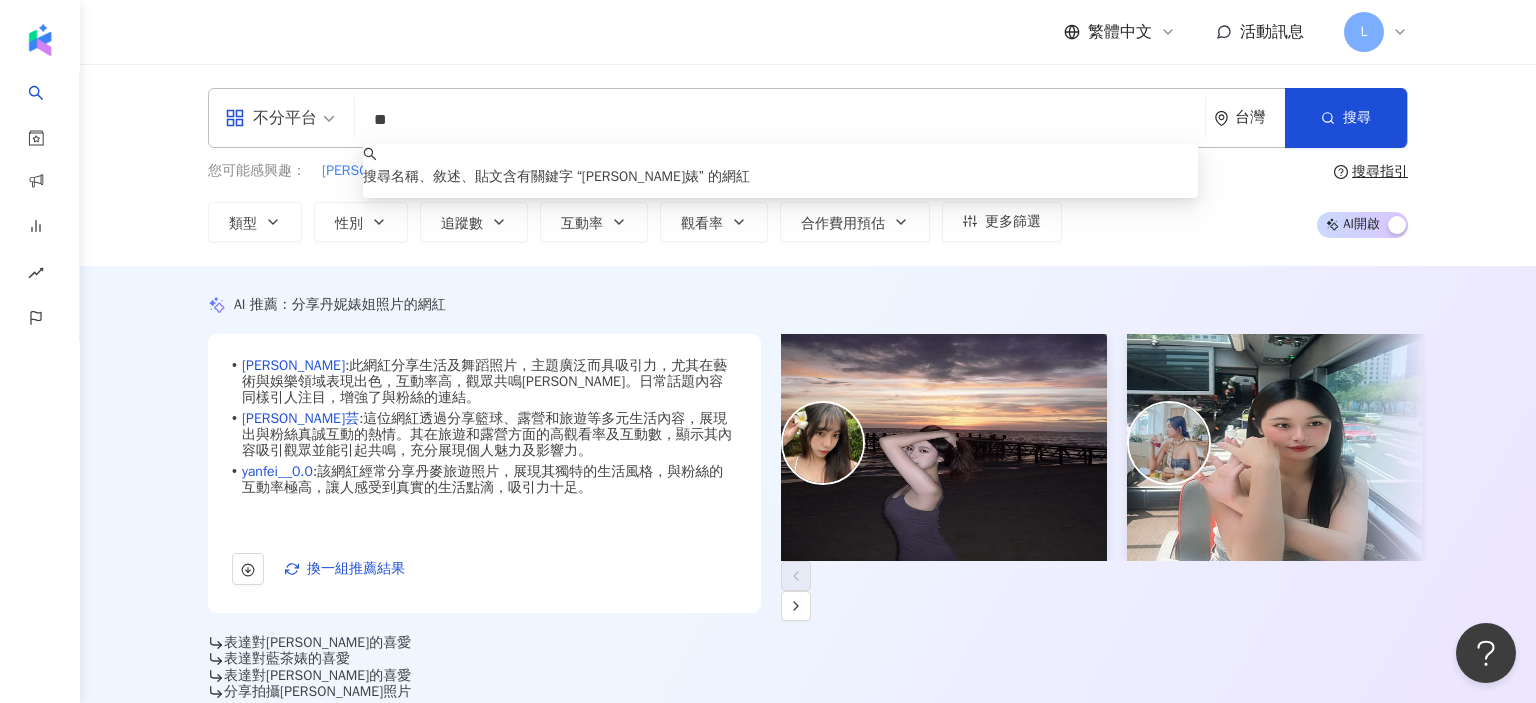 type on "*" 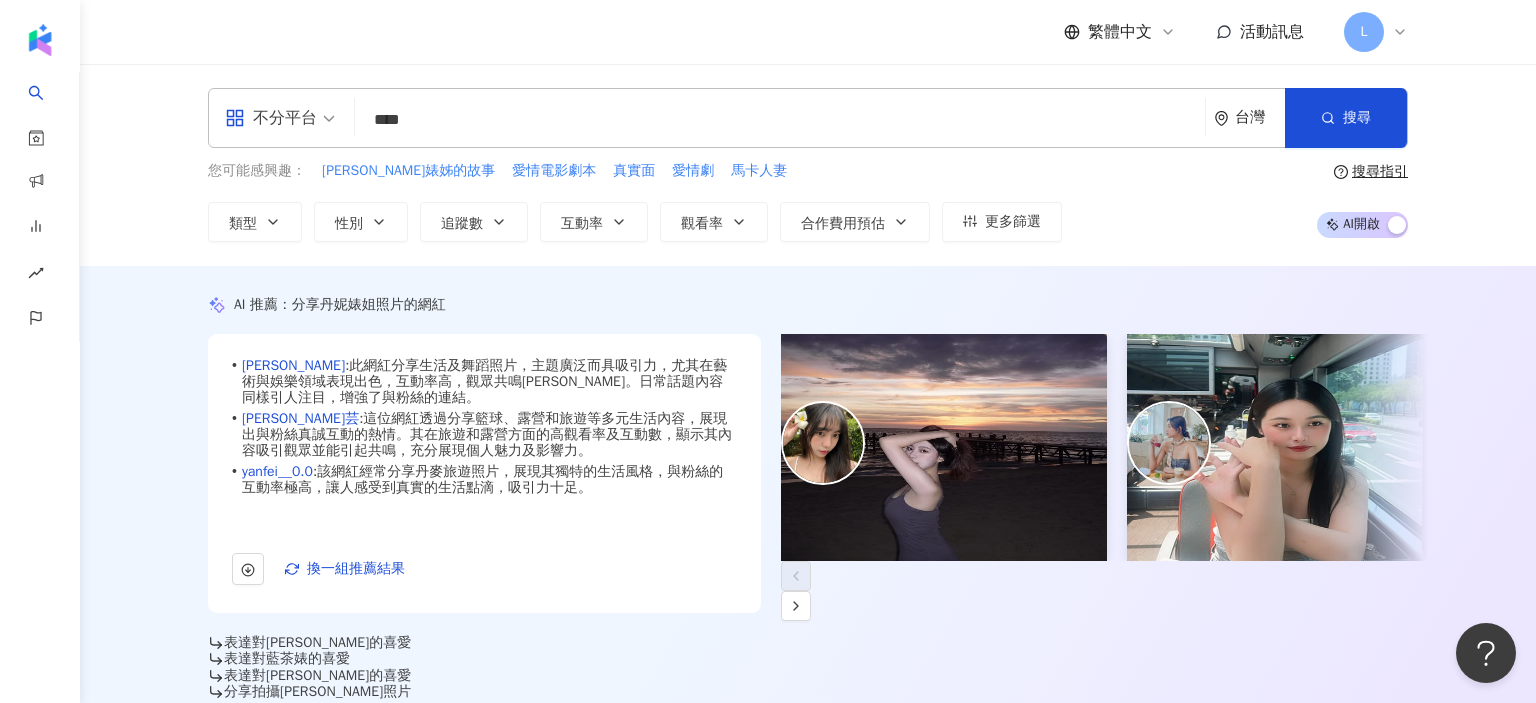 type on "****" 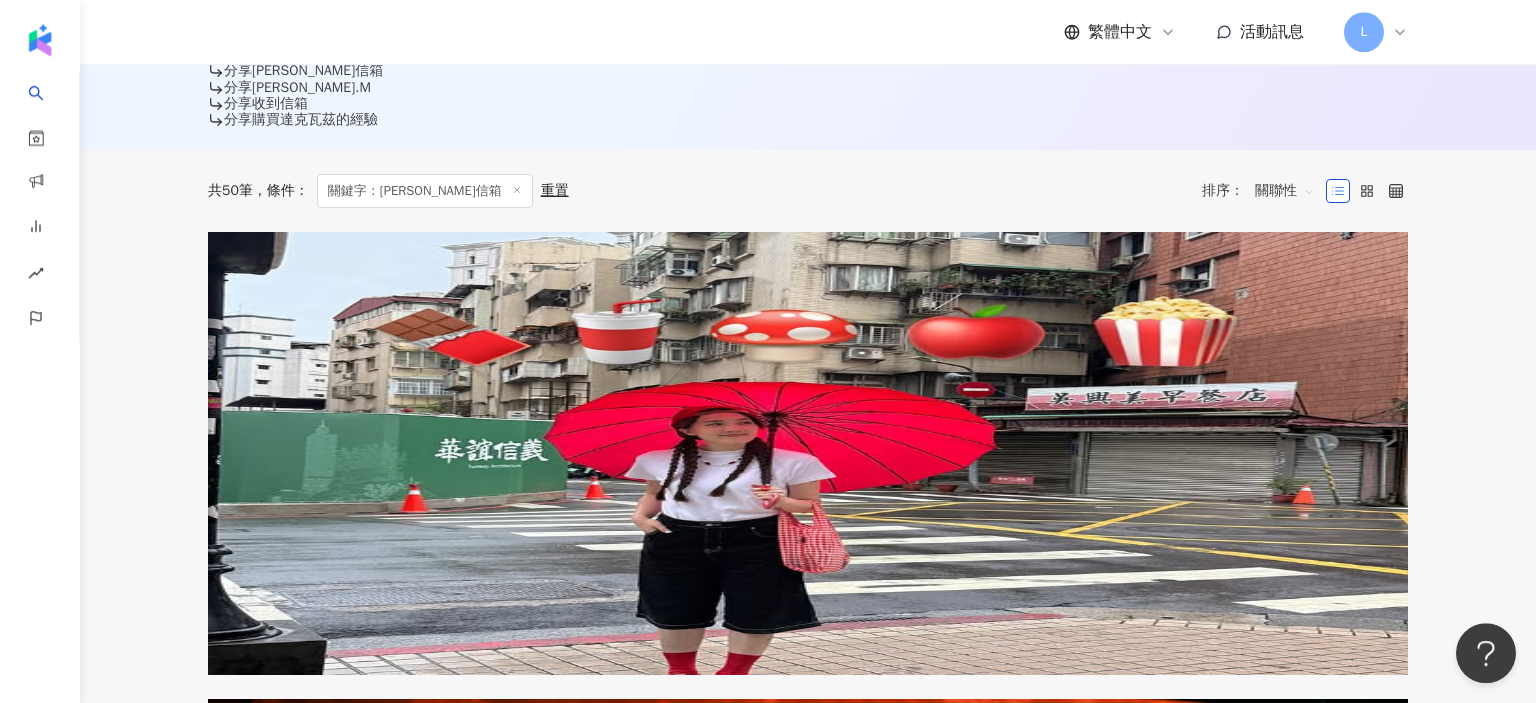 scroll, scrollTop: 588, scrollLeft: 0, axis: vertical 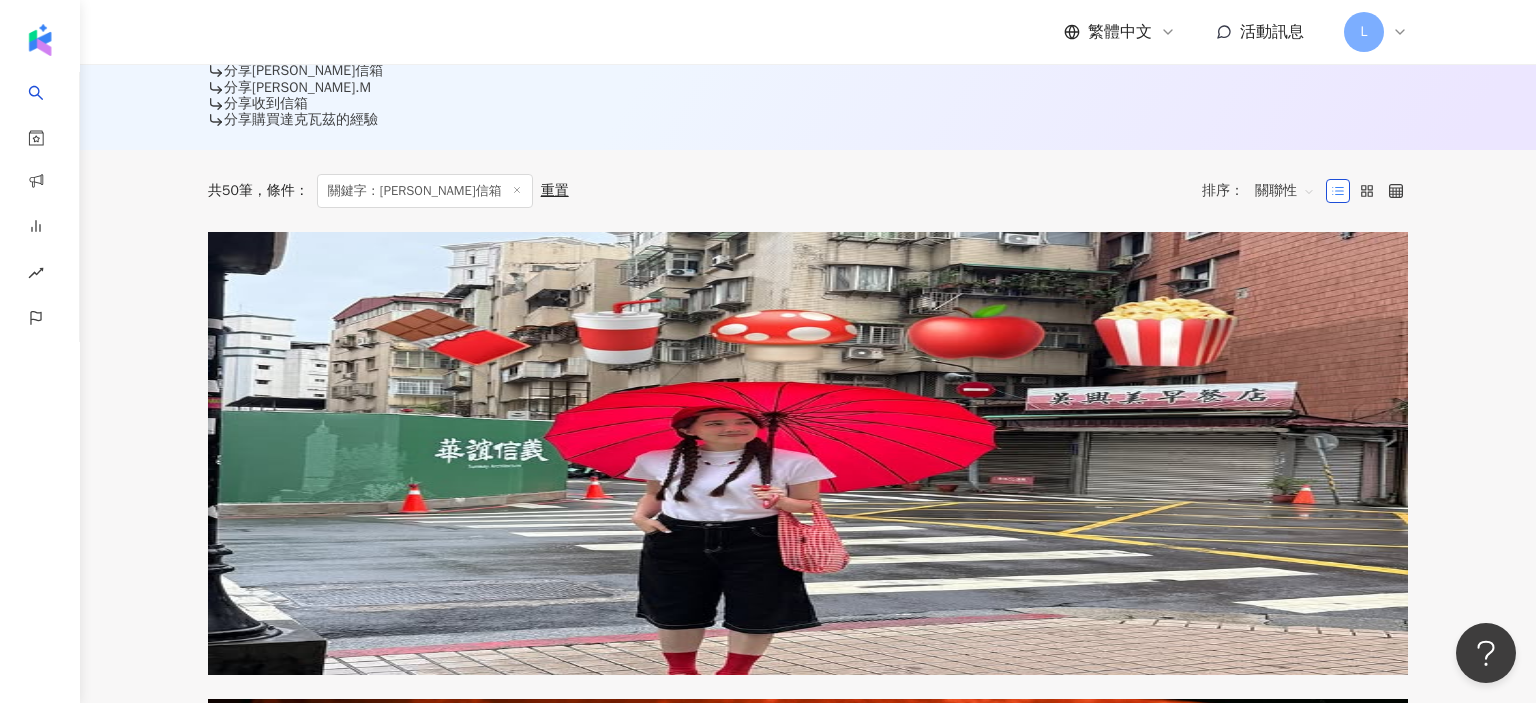 click on "共  50  筆 條件 ： 關鍵字：馬克信箱 重置 排序： 關聯性 Katia katiasusu 馬克太太 Katia 老師 教主夫人 網紅類型 ： 飲料  ·  日常話題  ·  美食  ·  穿搭 總追蹤數 ： 58,123 4.2萬 3,418 1.2萬 找相似 查看關鍵字貼文 4 筆 互動率 3.94% 觀看率 269% 漲粉率 2.37% 黃豪平 網紅類型 ： 戲劇  ·  藝術與娛樂  ·  日常話題  ·  教育與學習  ·  美食  ·  命理占卜  ·  法政社會  ·  醫療與健康  ·  旅遊 總追蹤數 ： 678,729 11.6萬 29.7萬 20.7萬 5.9萬 找相似 查看關鍵字貼文 1 筆 互動率 0.16% 觀看率 44.1% 漲粉率 -0.21% 吳瑪麗 瑪麗 瑪麗的象牙塔 MARY in the TOWER 瑪麗的象牙塔 maryintower Mary 網紅類型 ： 感情  ·  彩妝  ·  Podcast  ·  保養  ·  美妝時尚  ·  美髮  ·  穿搭  ·  旅遊 總追蹤數 ： 208,923 簡介 ： #上班可以聽  Podcast   # 馬克信箱  日常穿搭  #瑪的穿這什麼 10.8萬 10.1萬 找相似 查看關鍵字貼文 37 筆 3.93%" at bounding box center (808, 3364) 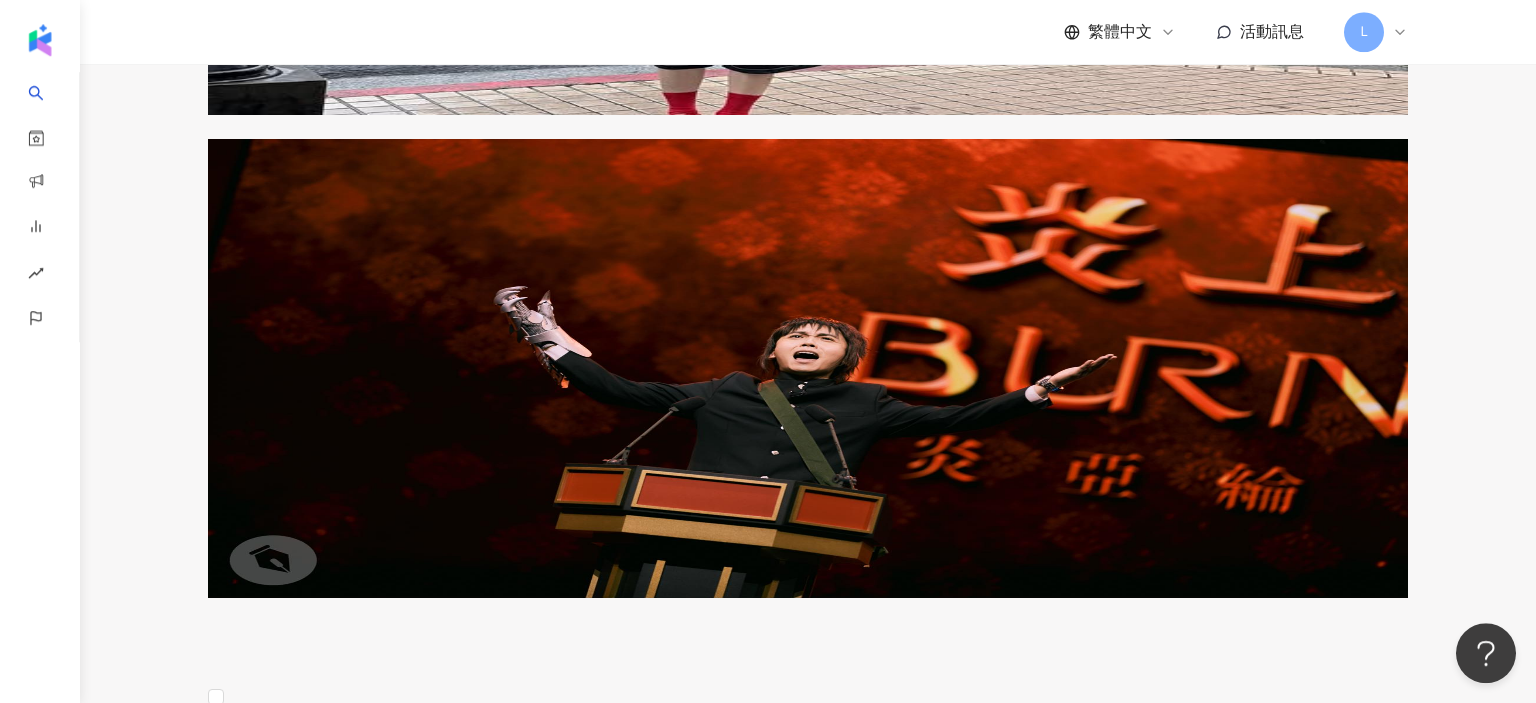 scroll, scrollTop: 1177, scrollLeft: 0, axis: vertical 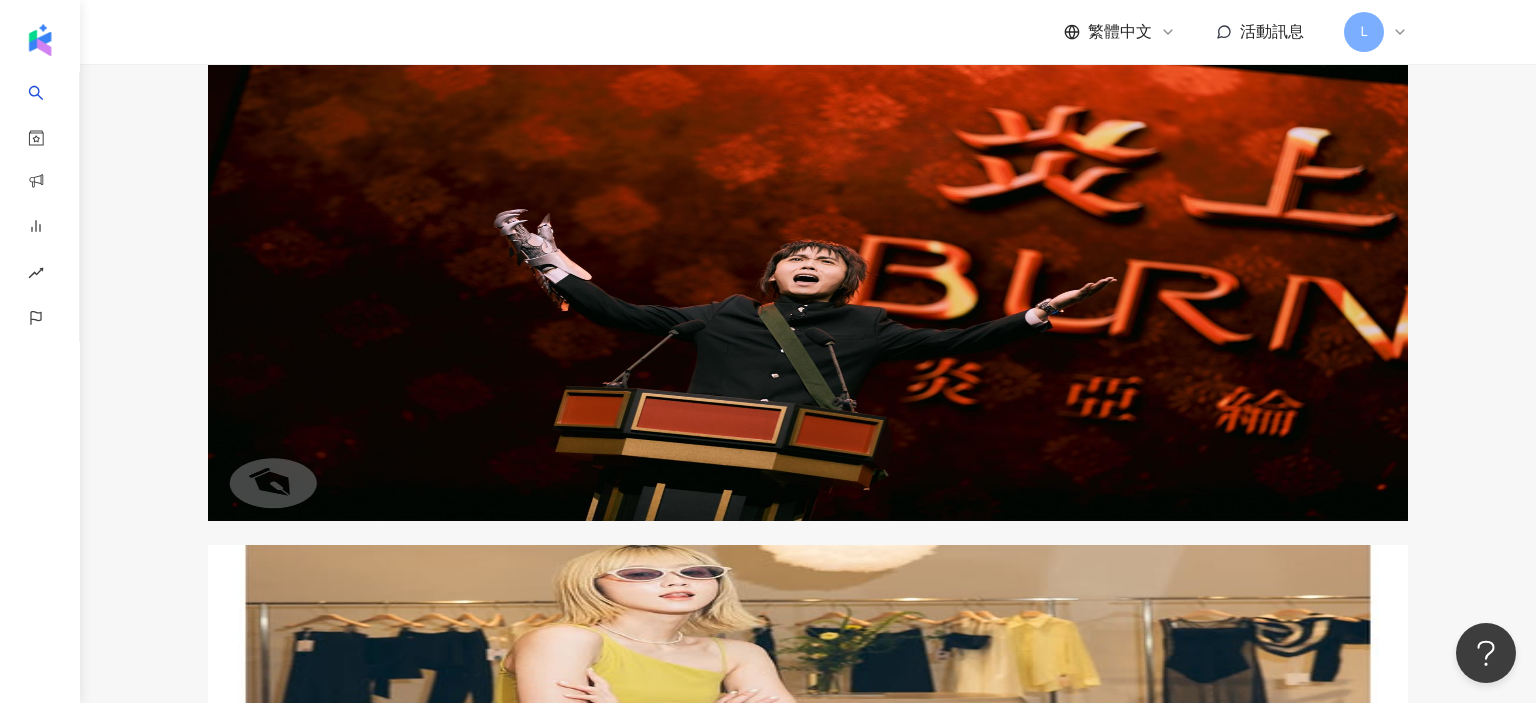 click on "正在搜尋 ： 關鍵字：馬克信箱 重置 AI  開啟 AI  關閉 Katia katiasusu 馬克太太 Katia 老師 教主夫人 網紅類型 ： 飲料  ·  日常話題  ·  美食  ·  穿搭 總追蹤數 ： 58,123 4.2萬 3,418 1.2萬 找相似 查看關鍵字貼文 4 筆 互動率 3.94% 觀看率 269% 漲粉率 2.37% 黃豪平 網紅類型 ： 戲劇  ·  藝術與娛樂  ·  日常話題  ·  教育與學習  ·  美食  ·  命理占卜  ·  法政社會  ·  醫療與健康  ·  旅遊 總追蹤數 ： 678,729 11.6萬 29.7萬 20.7萬 5.9萬 找相似 查看關鍵字貼文 1 筆 互動率 0.16% 觀看率 44.1% 漲粉率 -0.21% 吳瑪麗 瑪麗 瑪麗的象牙塔 MARY in the TOWER 瑪麗的象牙塔 maryintower Mary 網紅類型 ： 感情  ·  彩妝  ·  Podcast  ·  保養  ·  美妝時尚  ·  美髮  ·  穿搭  ·  旅遊 總追蹤數 ： 208,923 簡介 ： #上班可以聽  Podcast   # 馬克信箱  日常穿搭  #瑪的穿這什麼 10.8萬 10.1萬 找相似 查看關鍵字貼文 37 筆 互動率" at bounding box center (808, 2751) 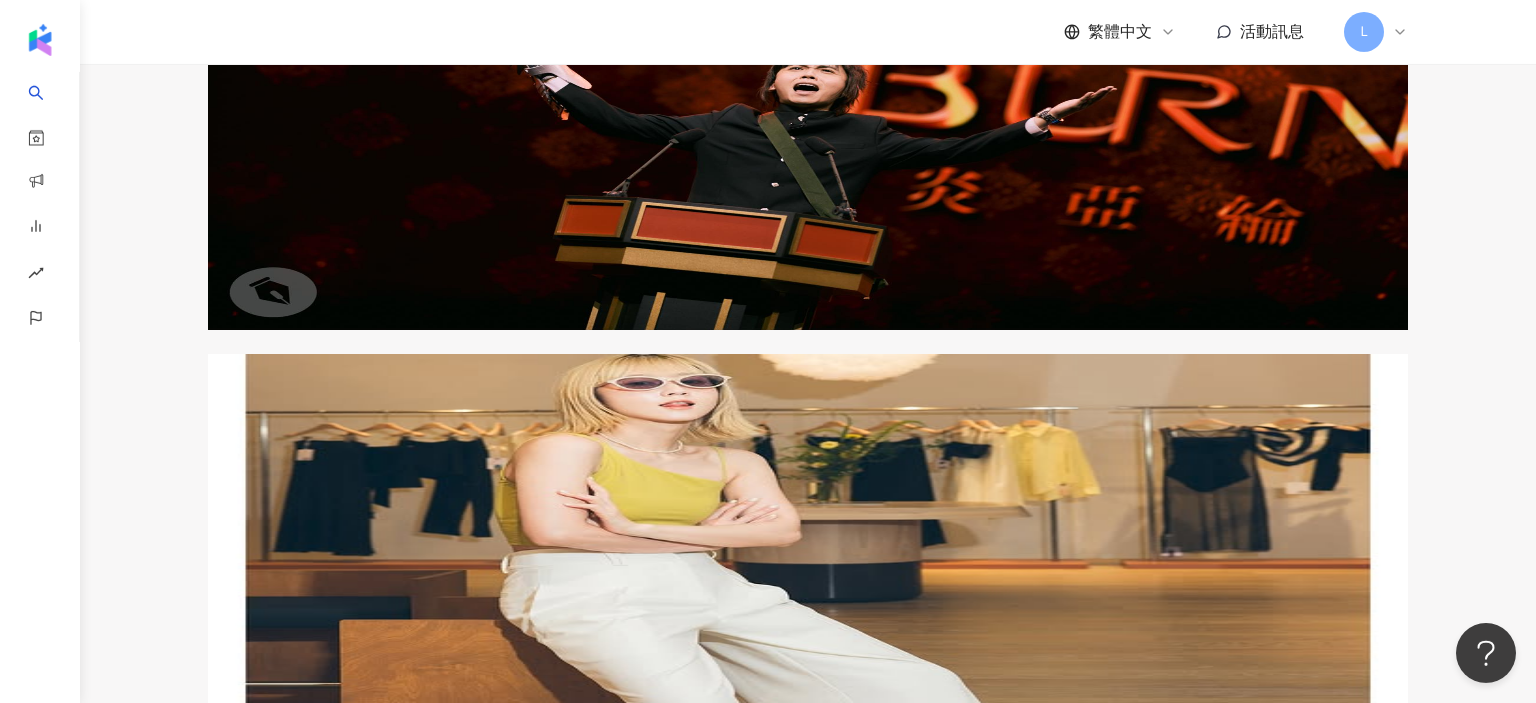 scroll, scrollTop: 1472, scrollLeft: 0, axis: vertical 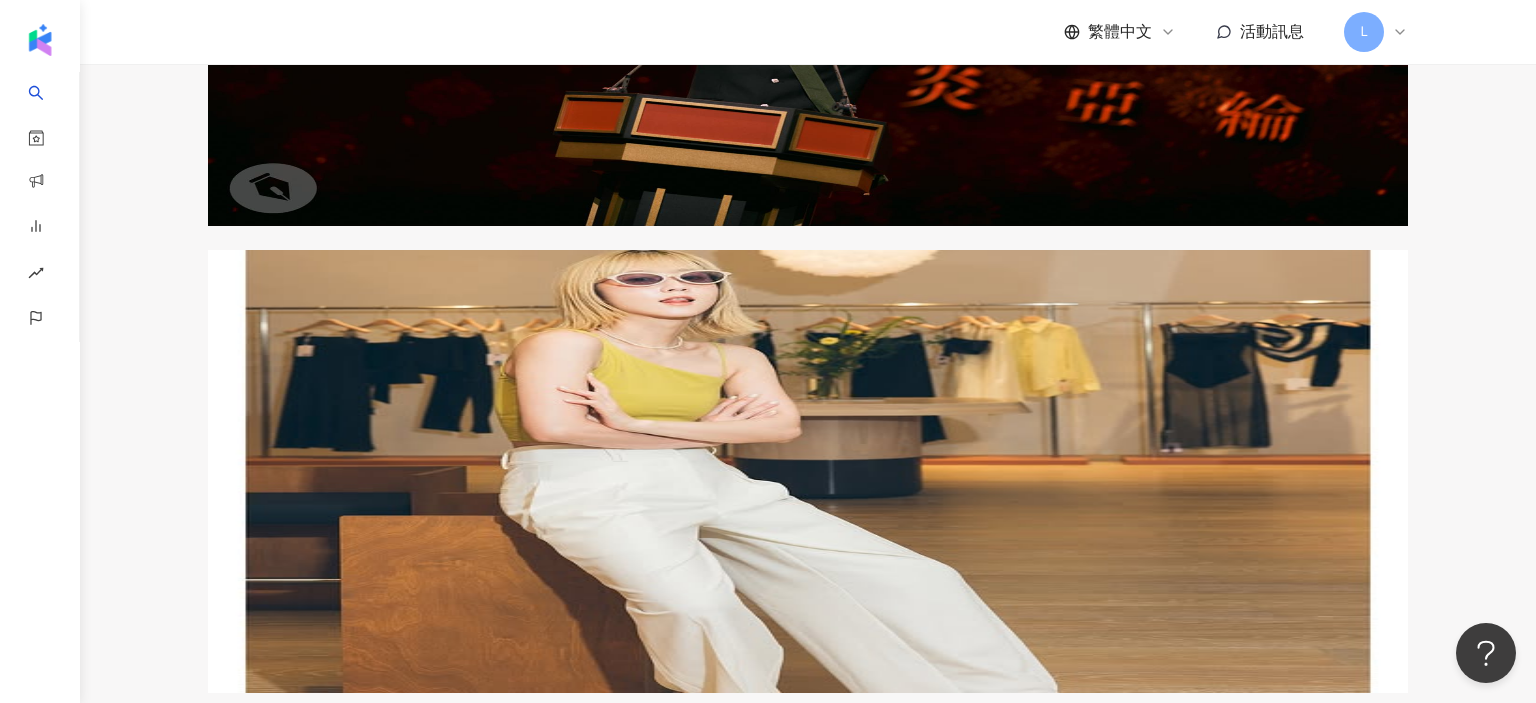click on "正在搜尋 ： 關鍵字：馬克信箱 重置 AI  開啟 AI  關閉 Katia katiasusu 馬克太太 Katia 老師 教主夫人 網紅類型 ： 飲料  ·  日常話題  ·  美食  ·  穿搭 總追蹤數 ： 58,123 4.2萬 3,418 1.2萬 找相似 查看關鍵字貼文 4 筆 互動率 3.94% 觀看率 269% 漲粉率 2.37% 黃豪平 網紅類型 ： 戲劇  ·  藝術與娛樂  ·  日常話題  ·  教育與學習  ·  美食  ·  命理占卜  ·  法政社會  ·  醫療與健康  ·  旅遊 總追蹤數 ： 678,729 11.6萬 29.7萬 20.7萬 5.9萬 找相似 查看關鍵字貼文 1 筆 互動率 0.16% 觀看率 44.1% 漲粉率 -0.21% 吳瑪麗 瑪麗 瑪麗的象牙塔 MARY in the TOWER 瑪麗的象牙塔 maryintower Mary 網紅類型 ： 感情  ·  彩妝  ·  Podcast  ·  保養  ·  美妝時尚  ·  美髮  ·  穿搭  ·  旅遊 總追蹤數 ： 208,923 簡介 ： #上班可以聽  Podcast   # 馬克信箱  日常穿搭  #瑪的穿這什麼 10.8萬 10.1萬 找相似 查看關鍵字貼文 37 筆 互動率" at bounding box center [808, 2456] 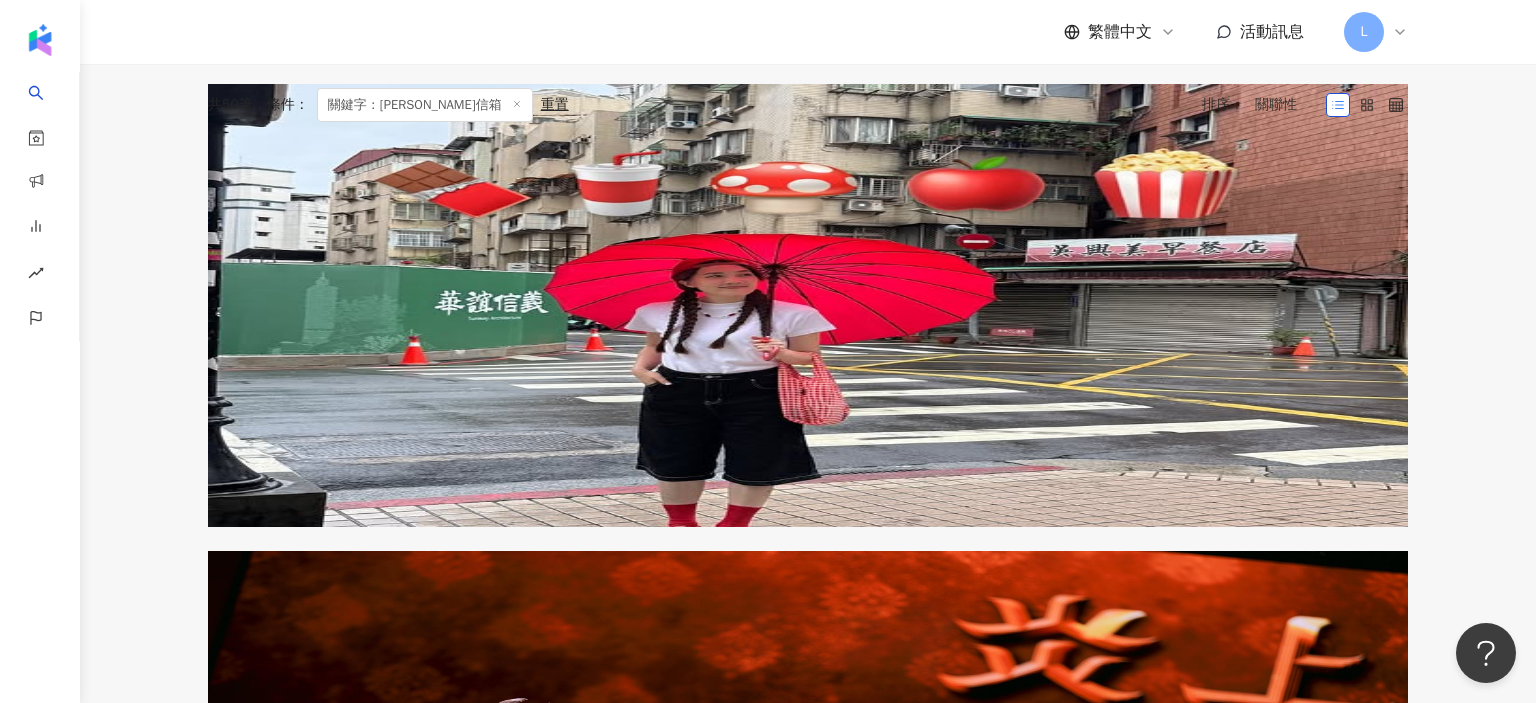 scroll, scrollTop: 0, scrollLeft: 0, axis: both 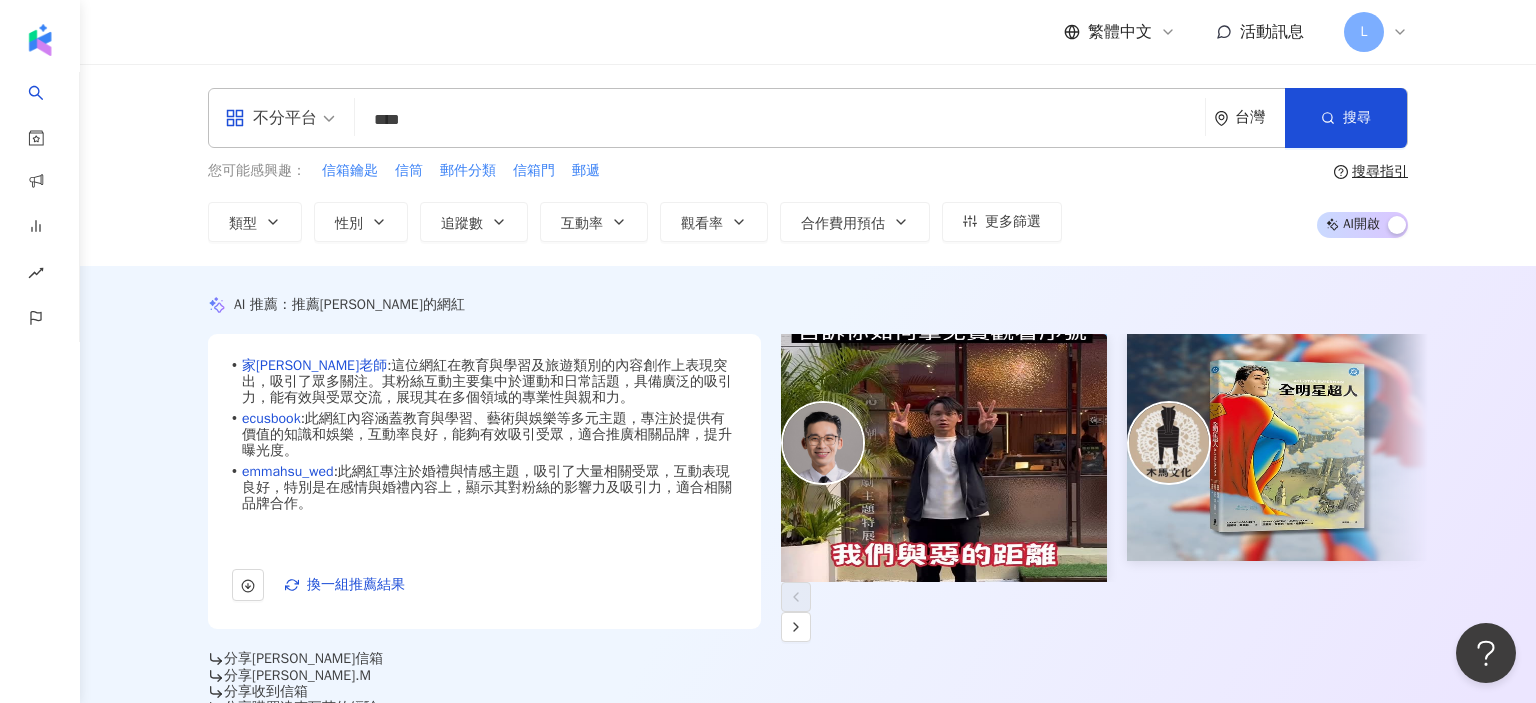 click on "****" at bounding box center [780, 120] 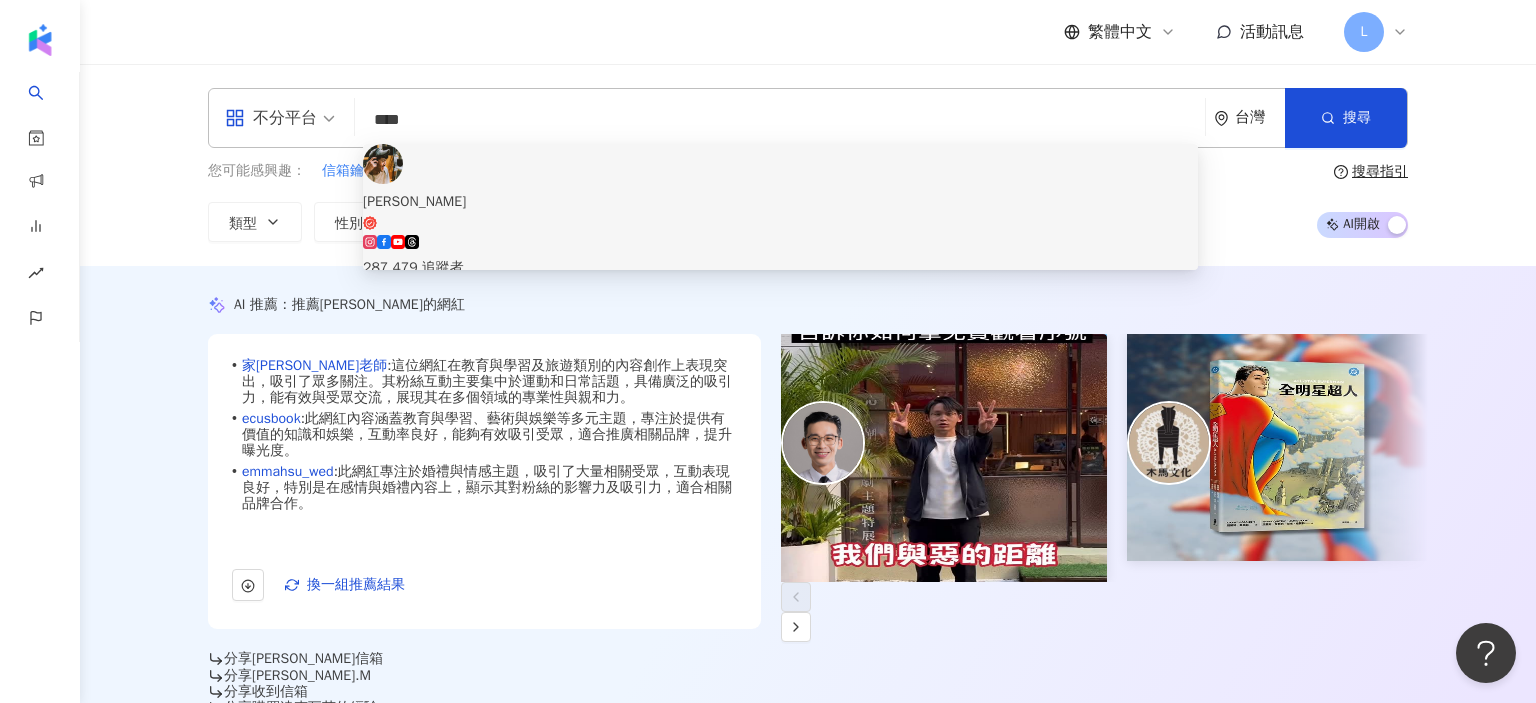 click on "[PERSON_NAME]" at bounding box center [780, 211] 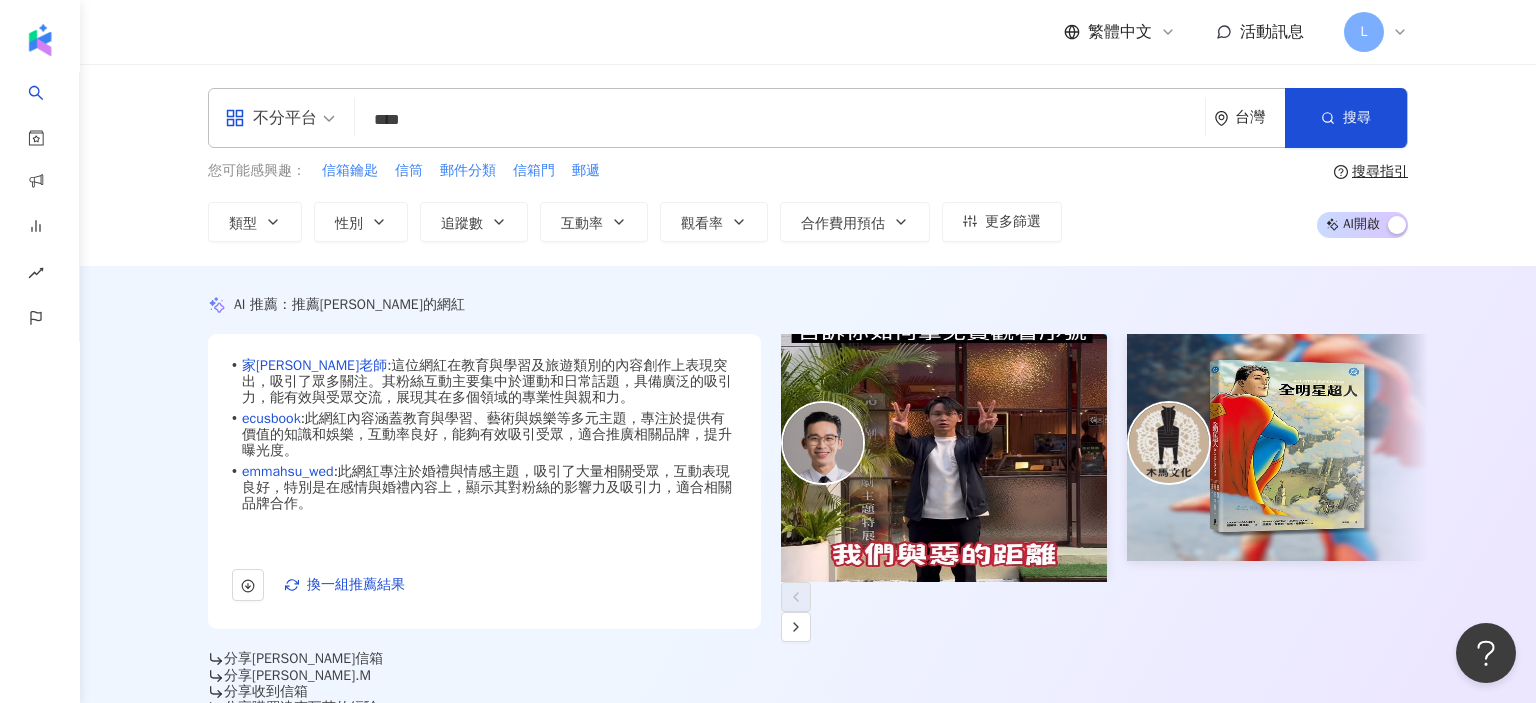 type 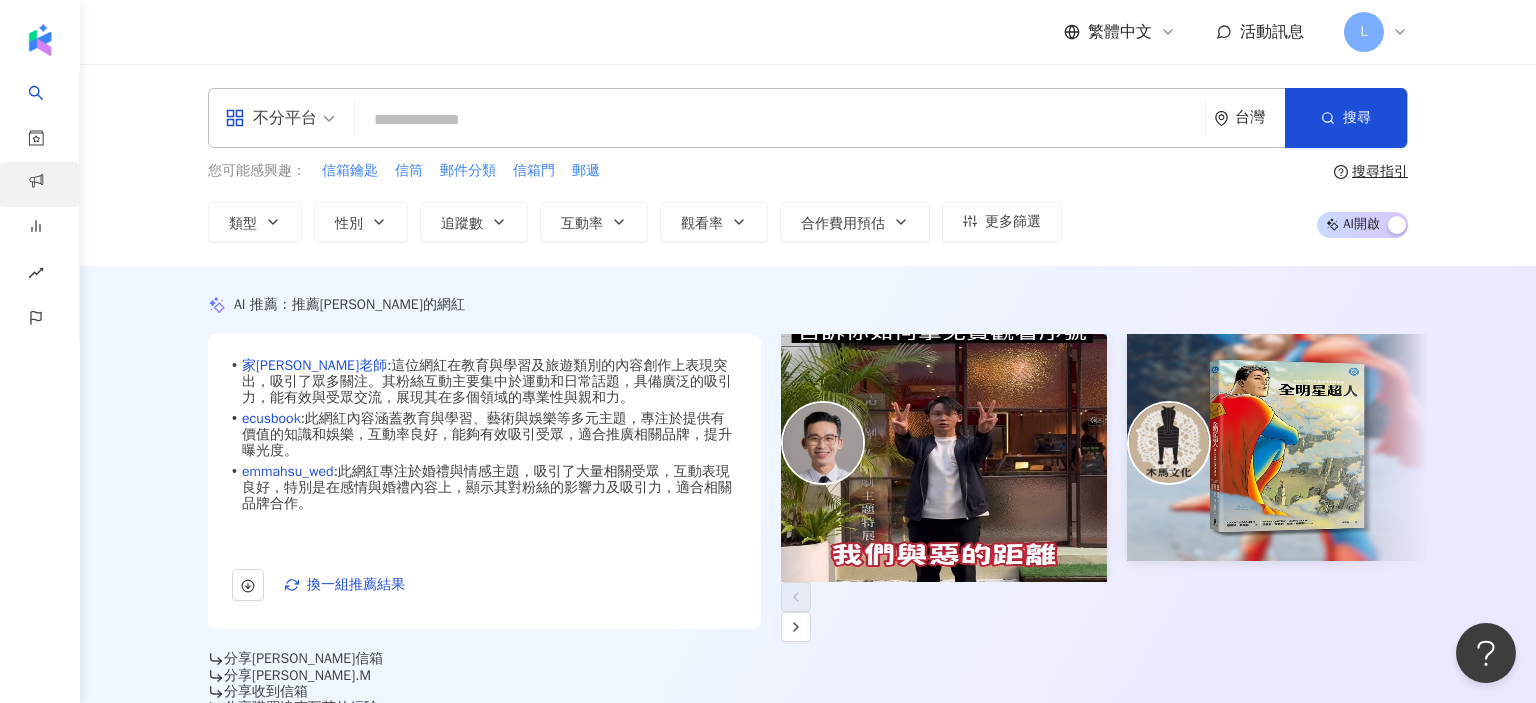 click on "不分平台 台灣 搜尋 8ab36116-7805-4e38-82d3-dfb0207ffd0d 歐馬克 287,479   追蹤者 搜尋名稱、敘述、貼文含有關鍵字 “ 馬克信箱 ” 的網紅 您可能感興趣： 信箱鑰匙  信筒  郵件分類  信箱門  郵遞  類型 性別 追蹤數 互動率 觀看率 合作費用預估  更多篩選 搜尋指引 AI  開啟 AI  關閉" at bounding box center [808, 165] 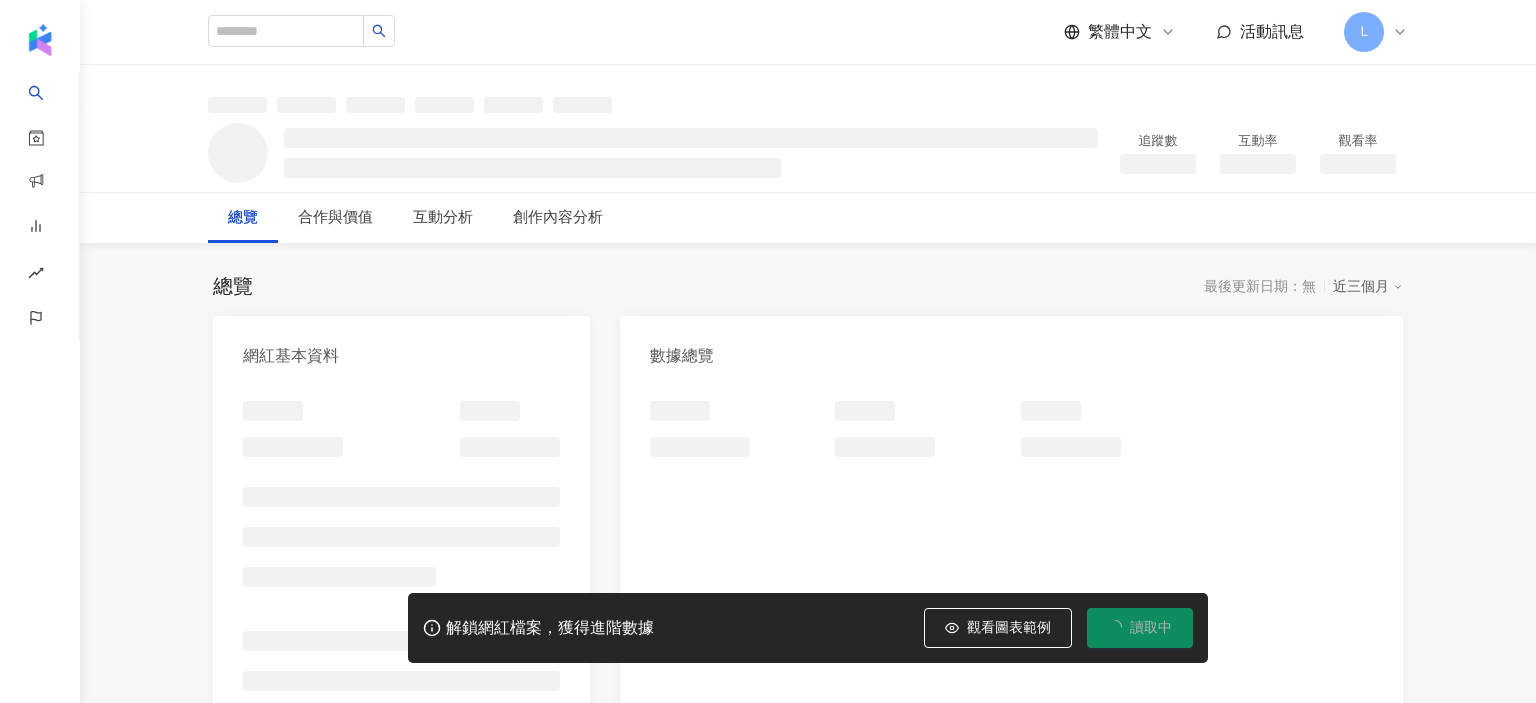 scroll, scrollTop: 0, scrollLeft: 0, axis: both 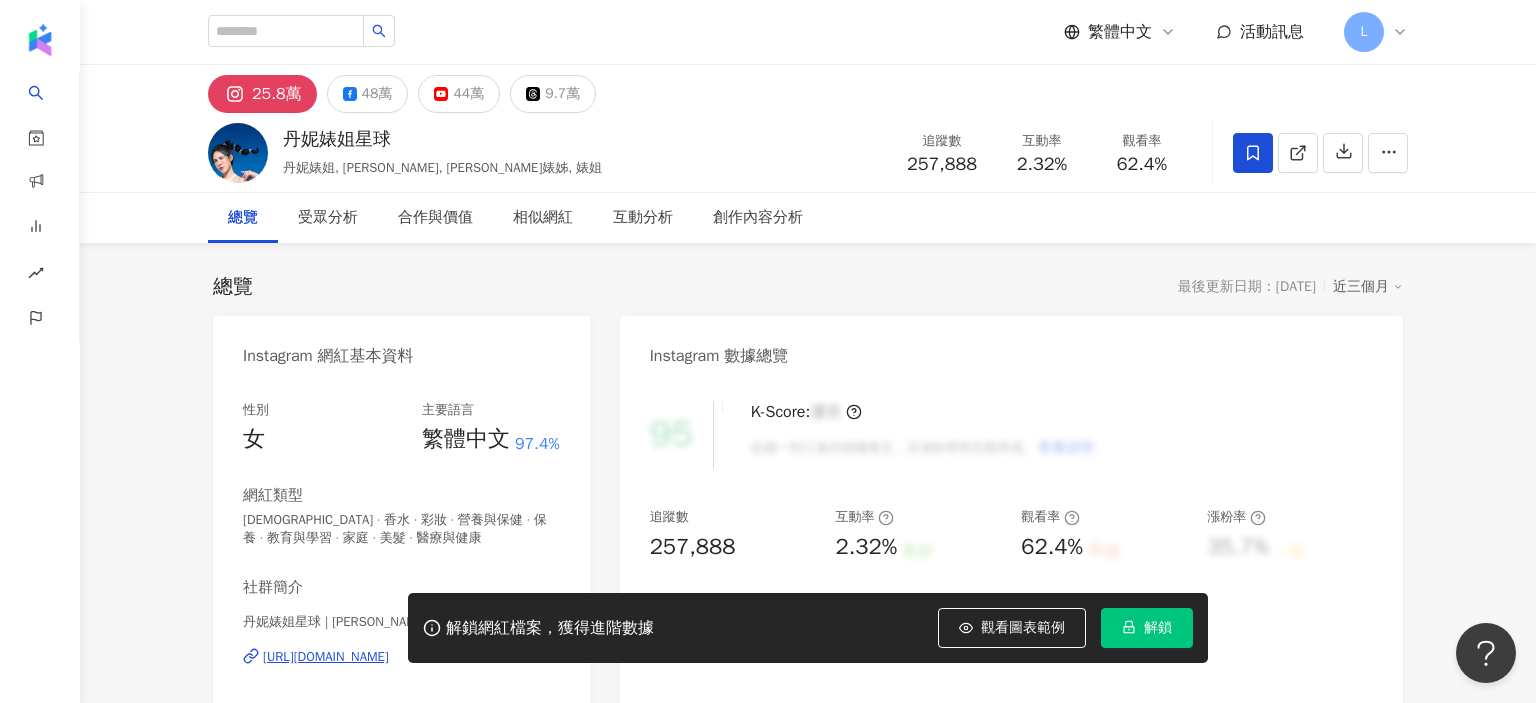 click on "總覽 最後更新日期：2025/7/28 近三個月" at bounding box center [808, 287] 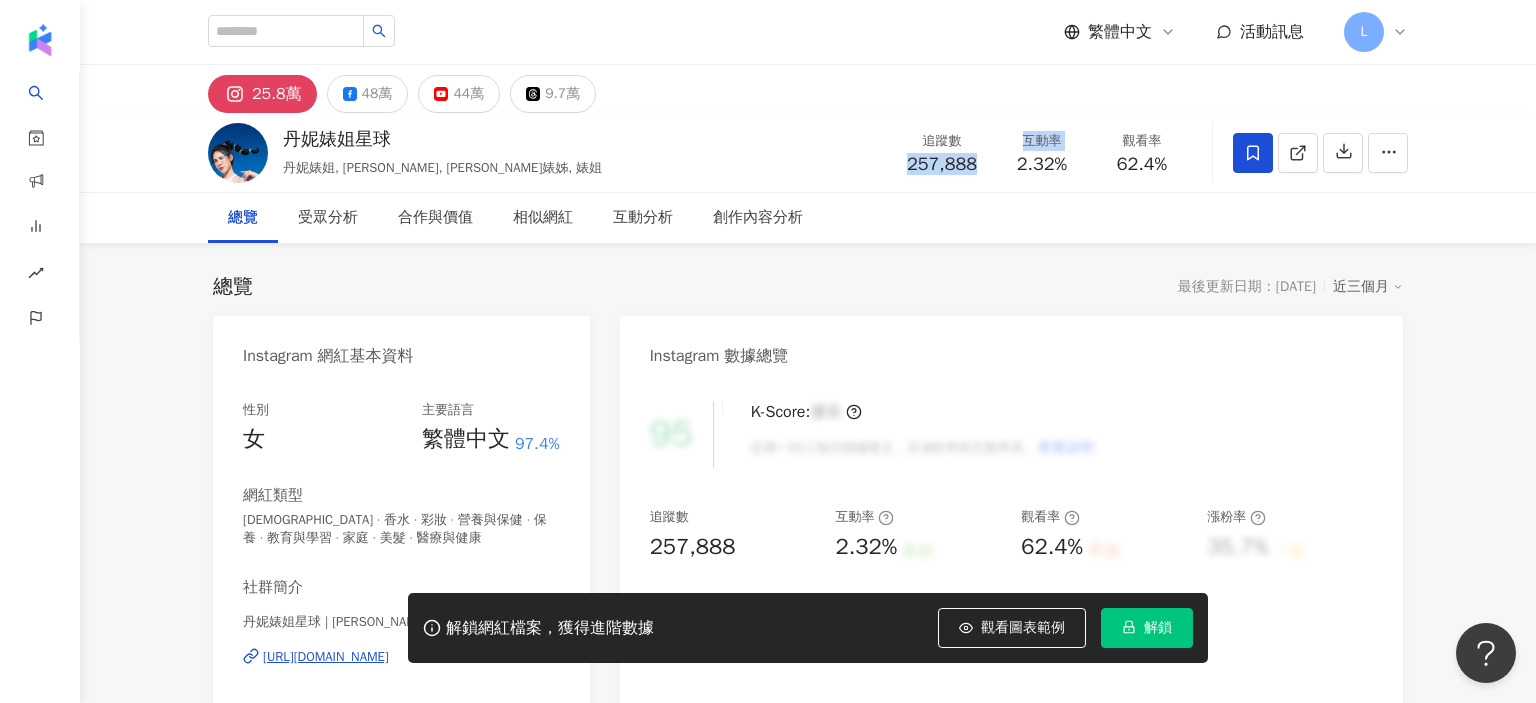 drag, startPoint x: 995, startPoint y: 163, endPoint x: 897, endPoint y: 166, distance: 98.045906 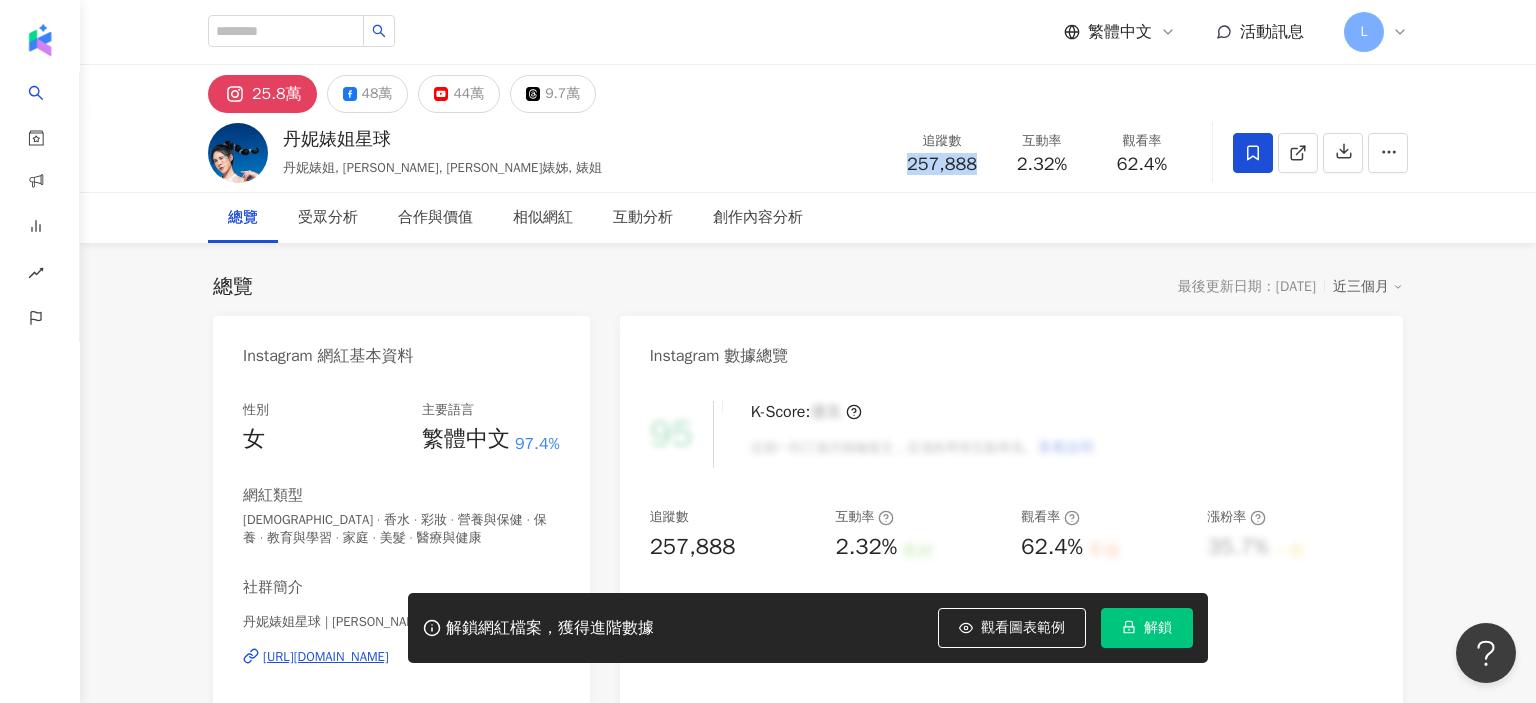 drag, startPoint x: 978, startPoint y: 167, endPoint x: 910, endPoint y: 166, distance: 68.007355 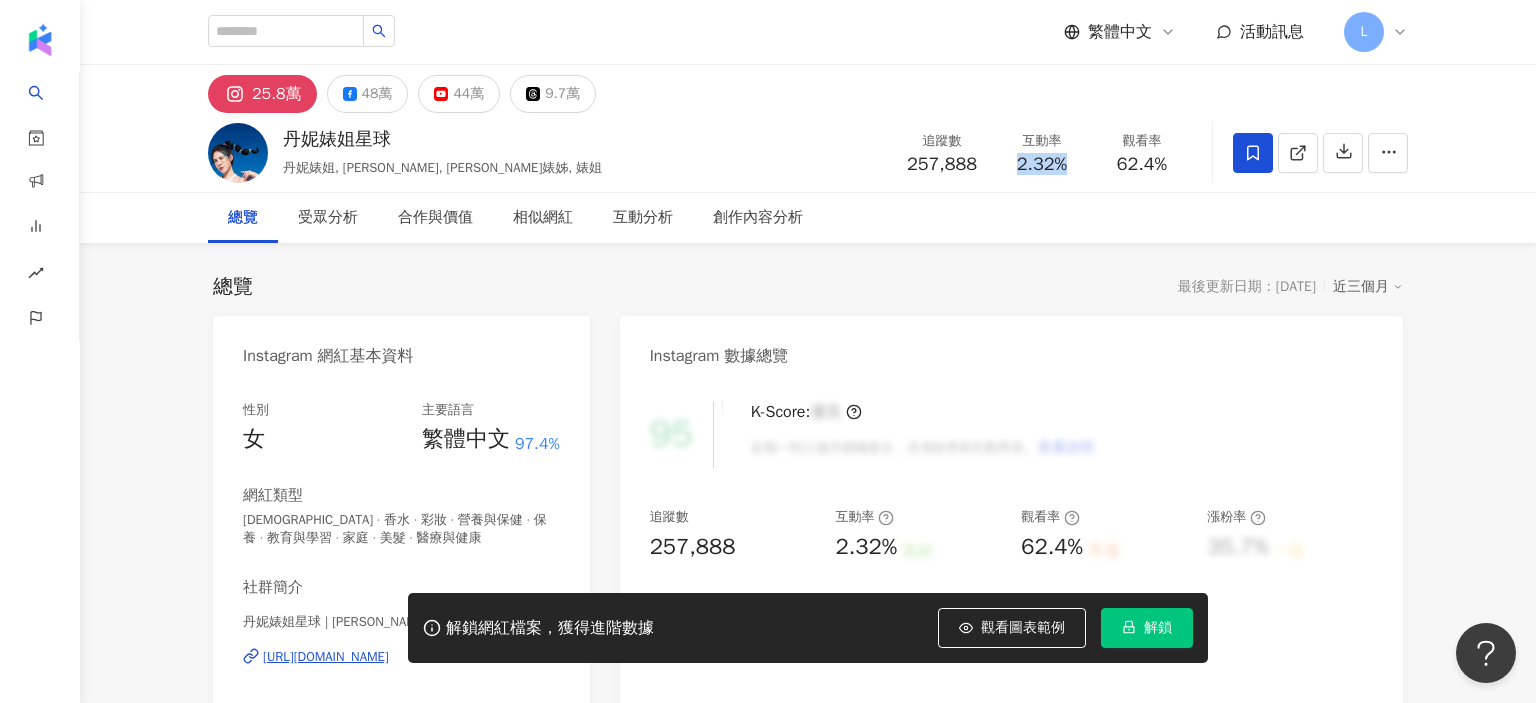 drag, startPoint x: 1013, startPoint y: 166, endPoint x: 1067, endPoint y: 165, distance: 54.00926 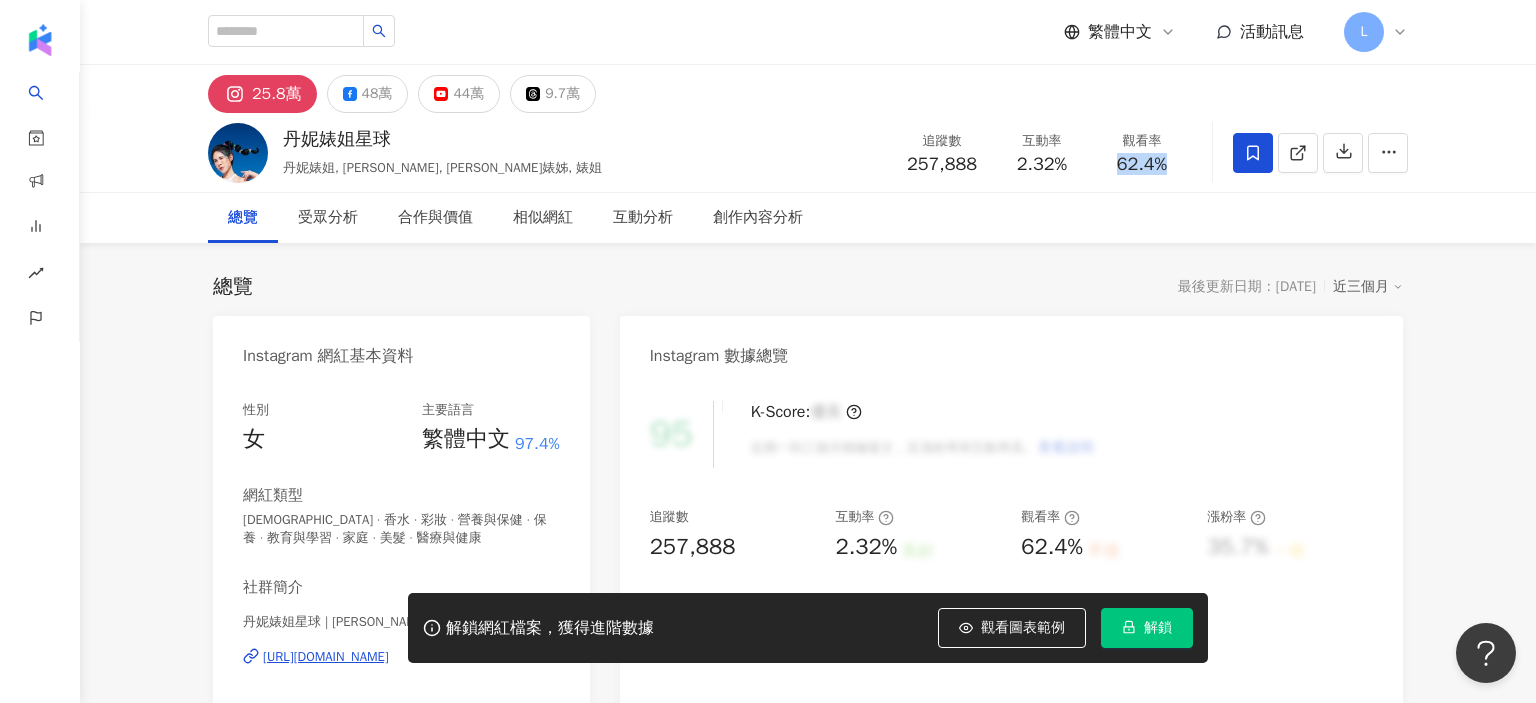 drag, startPoint x: 1109, startPoint y: 165, endPoint x: 1169, endPoint y: 168, distance: 60.074955 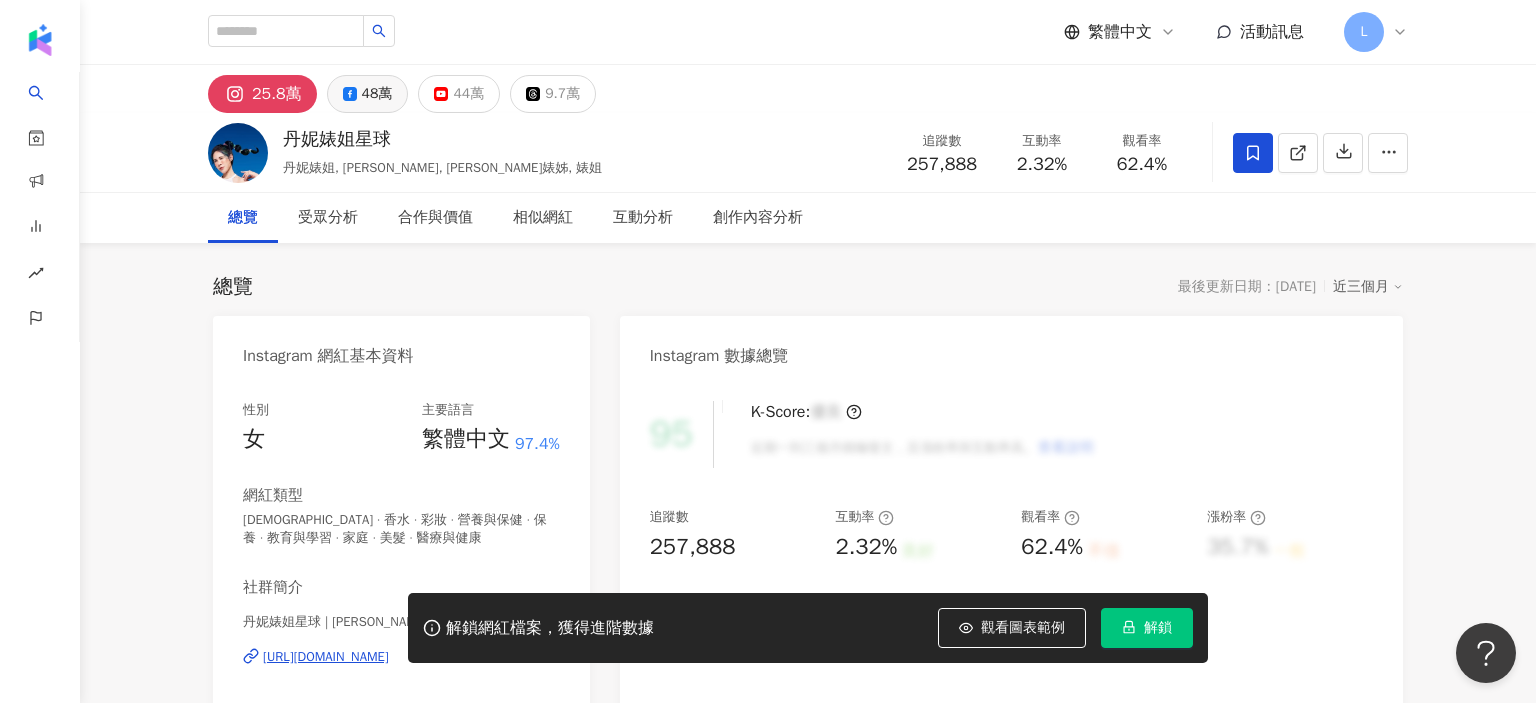 click on "48萬" at bounding box center (368, 94) 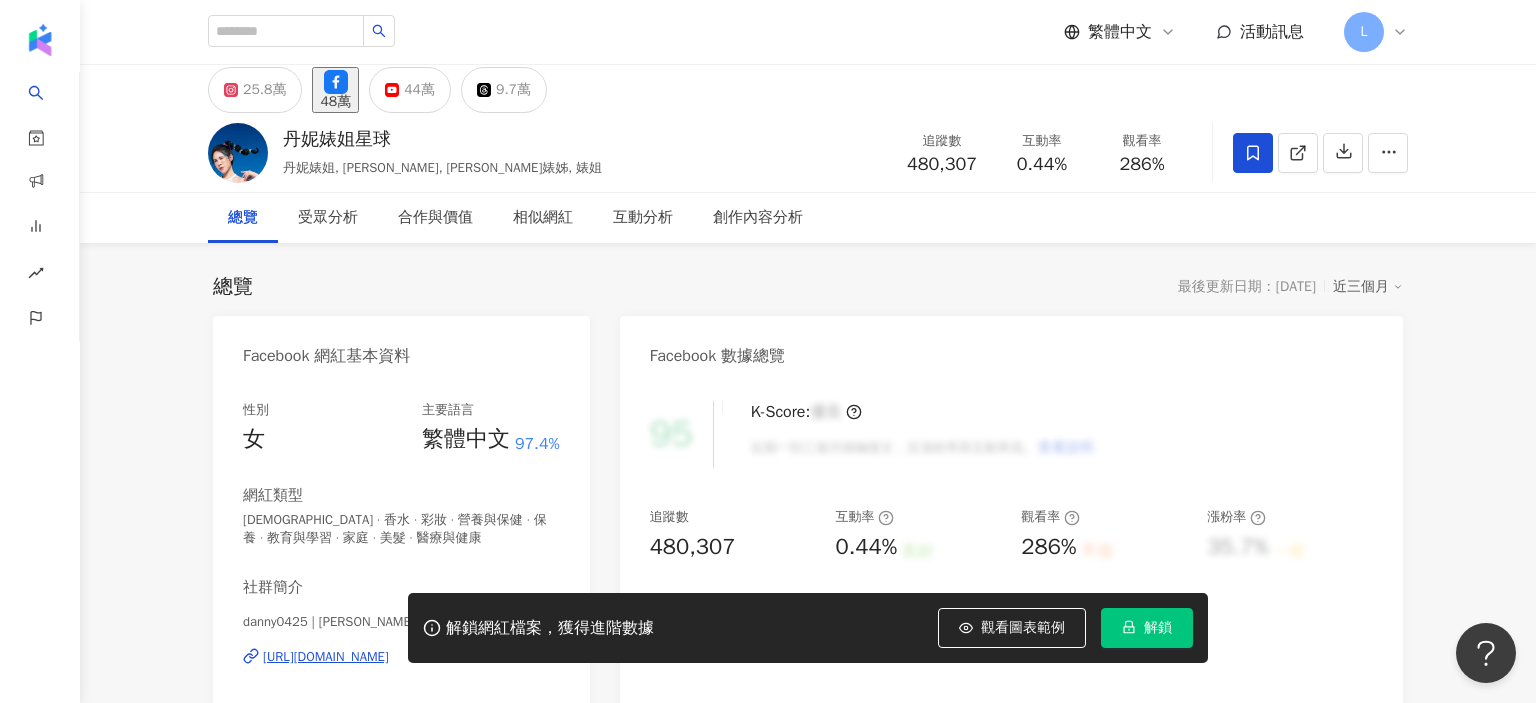 click on "總覽 受眾分析 合作與價值 相似網紅 互動分析 創作內容分析" at bounding box center (808, 218) 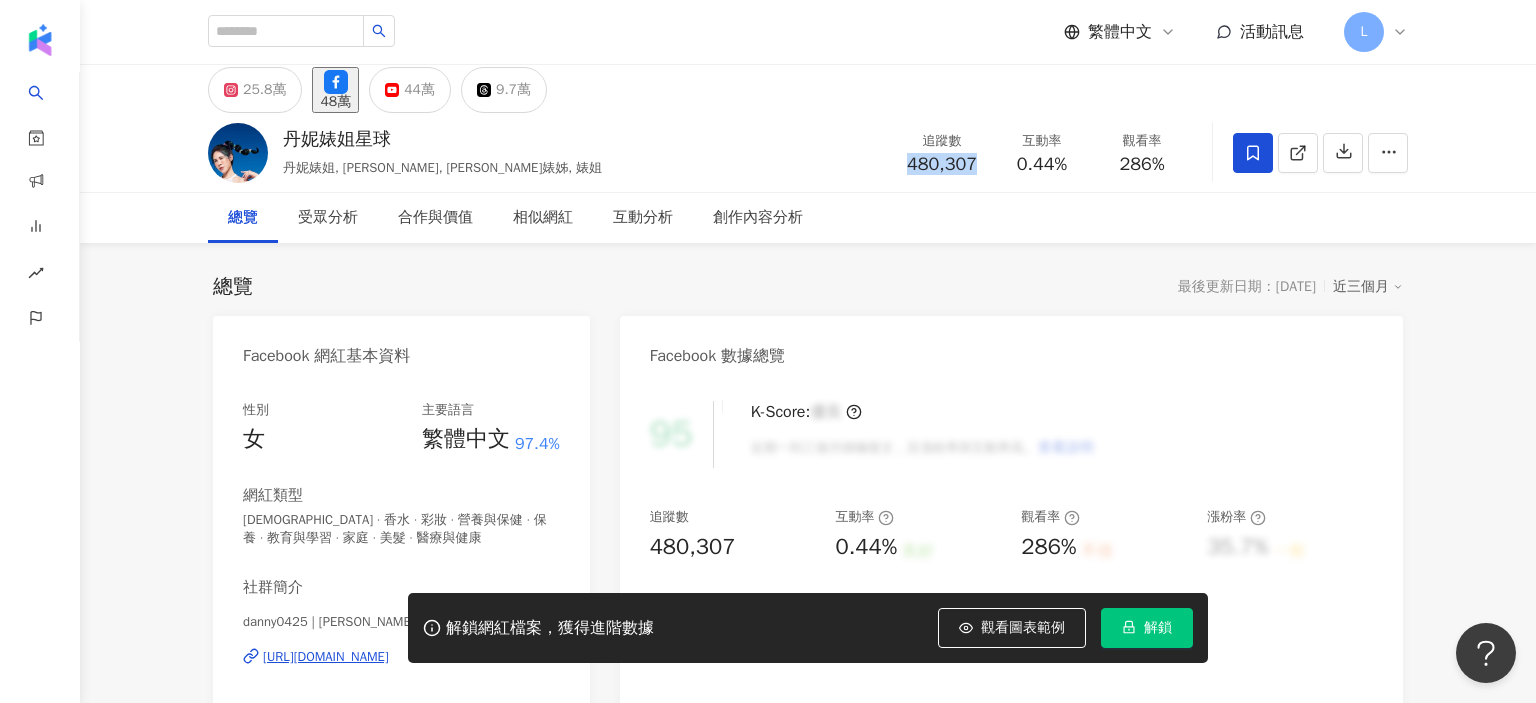 drag, startPoint x: 918, startPoint y: 170, endPoint x: 978, endPoint y: 171, distance: 60.00833 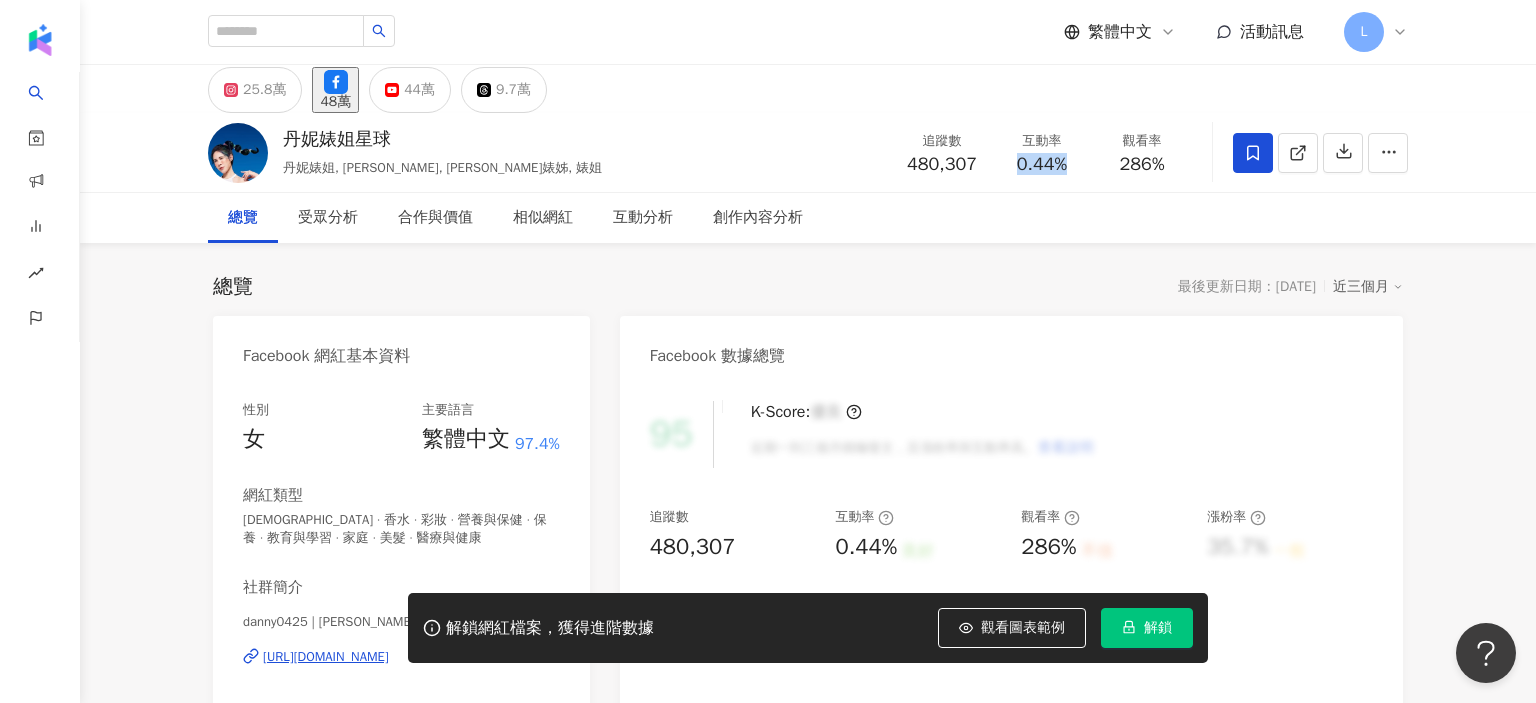 copy on "0.44%" 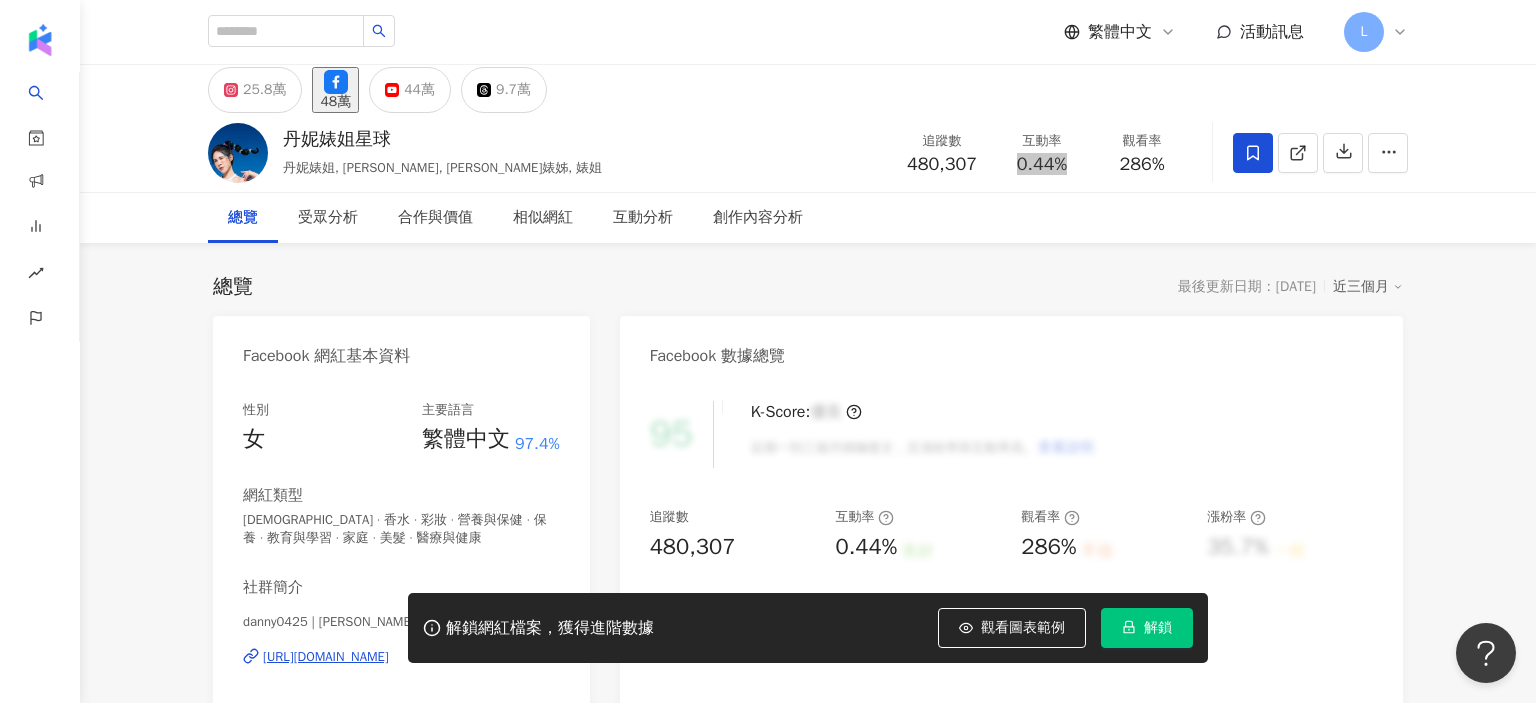 drag, startPoint x: 1095, startPoint y: 220, endPoint x: 1105, endPoint y: 163, distance: 57.870544 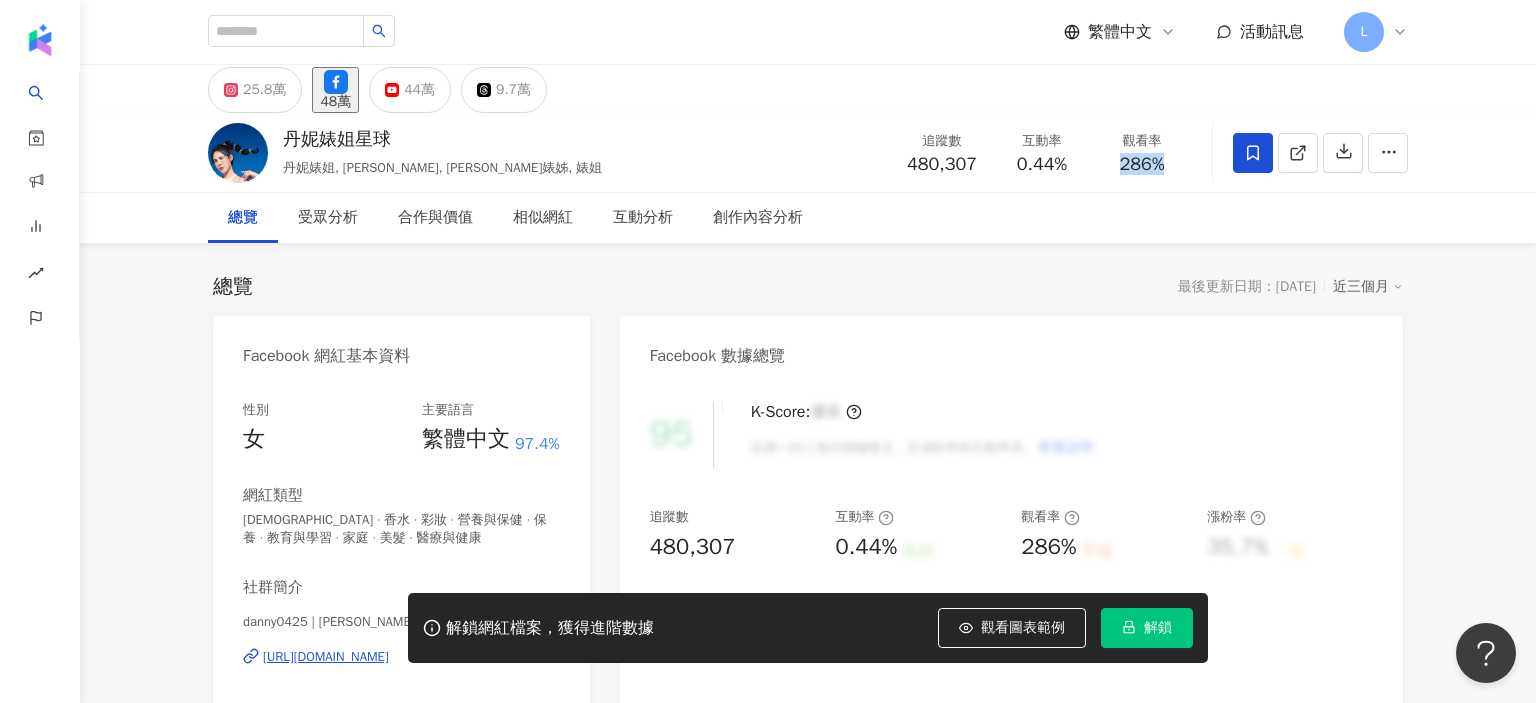 click on "286%" at bounding box center [1142, 165] 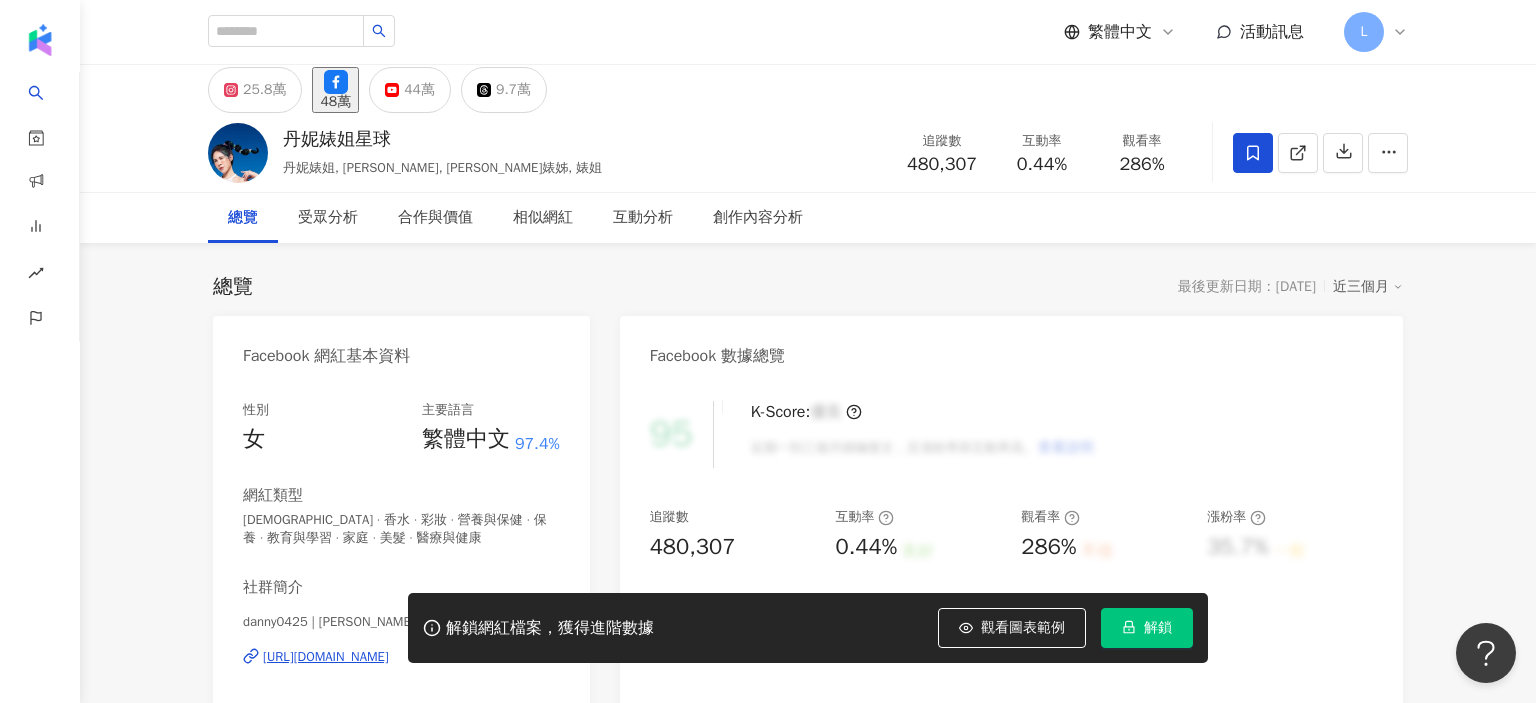 click at bounding box center (1253, 153) 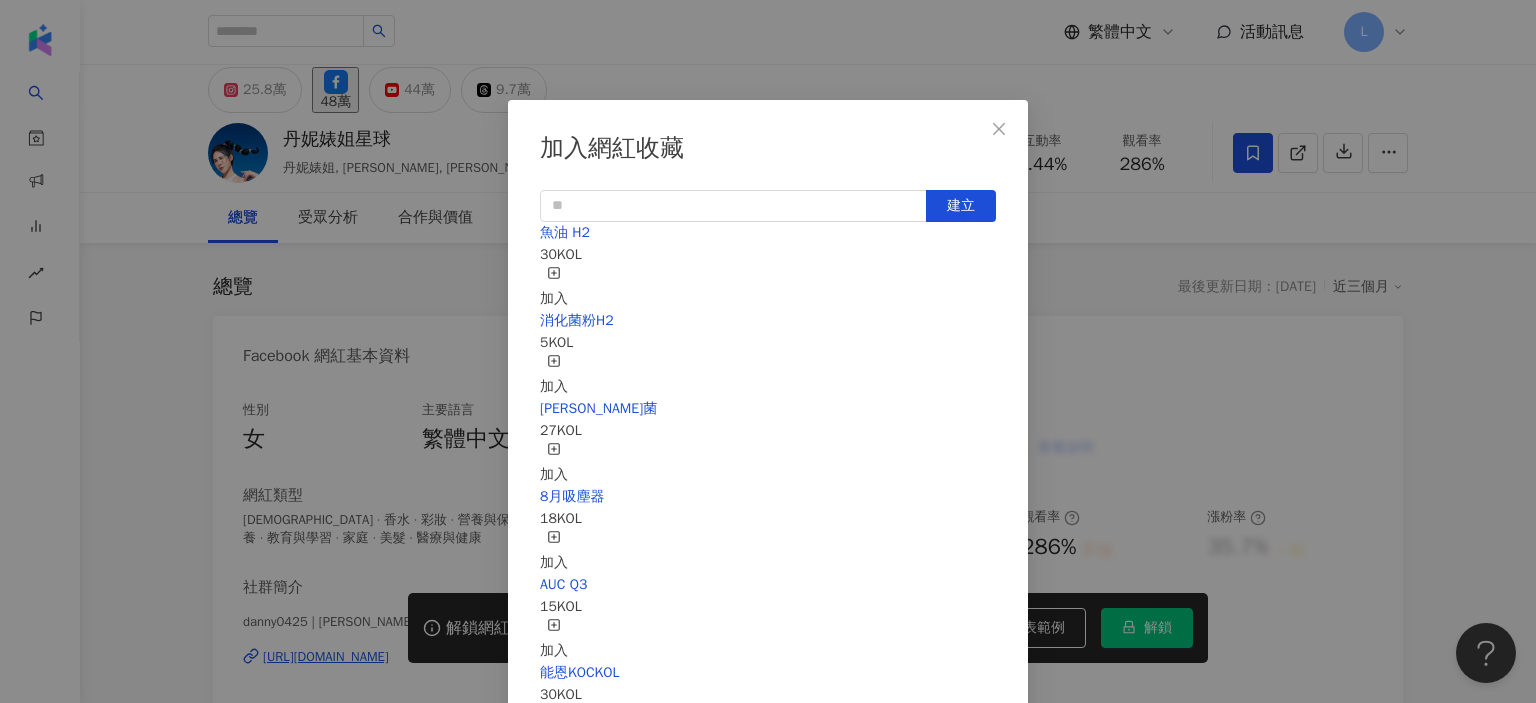 click on "加入" at bounding box center [554, 288] 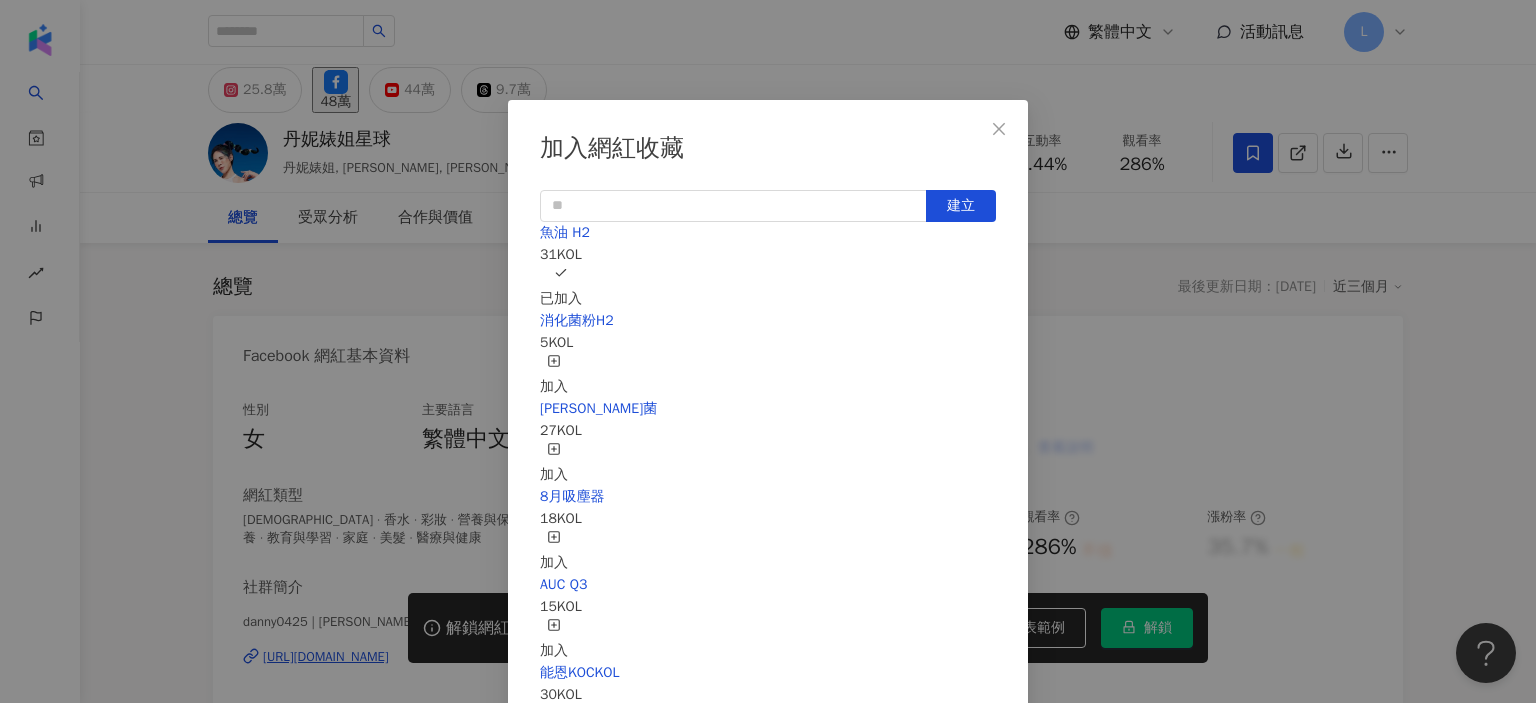 click on "加入網紅收藏 建立 魚油 H2 31  KOL 已加入 消化菌粉H2 5  KOL 加入 舒敏益生菌 27  KOL 加入 8月吸塵器 18  KOL 加入 AUC Q3 15  KOL 加入 能恩KOCKOL 30  KOL 加入 家庭親子 20  KOL 加入 石頭科技七月KOL/KOC 36  KOL 加入 石頭科技 KOL/KOC(6/25) 2  KOL 加入 晚美啵啵 Seeding人選 8  KOL 加入" at bounding box center (768, 351) 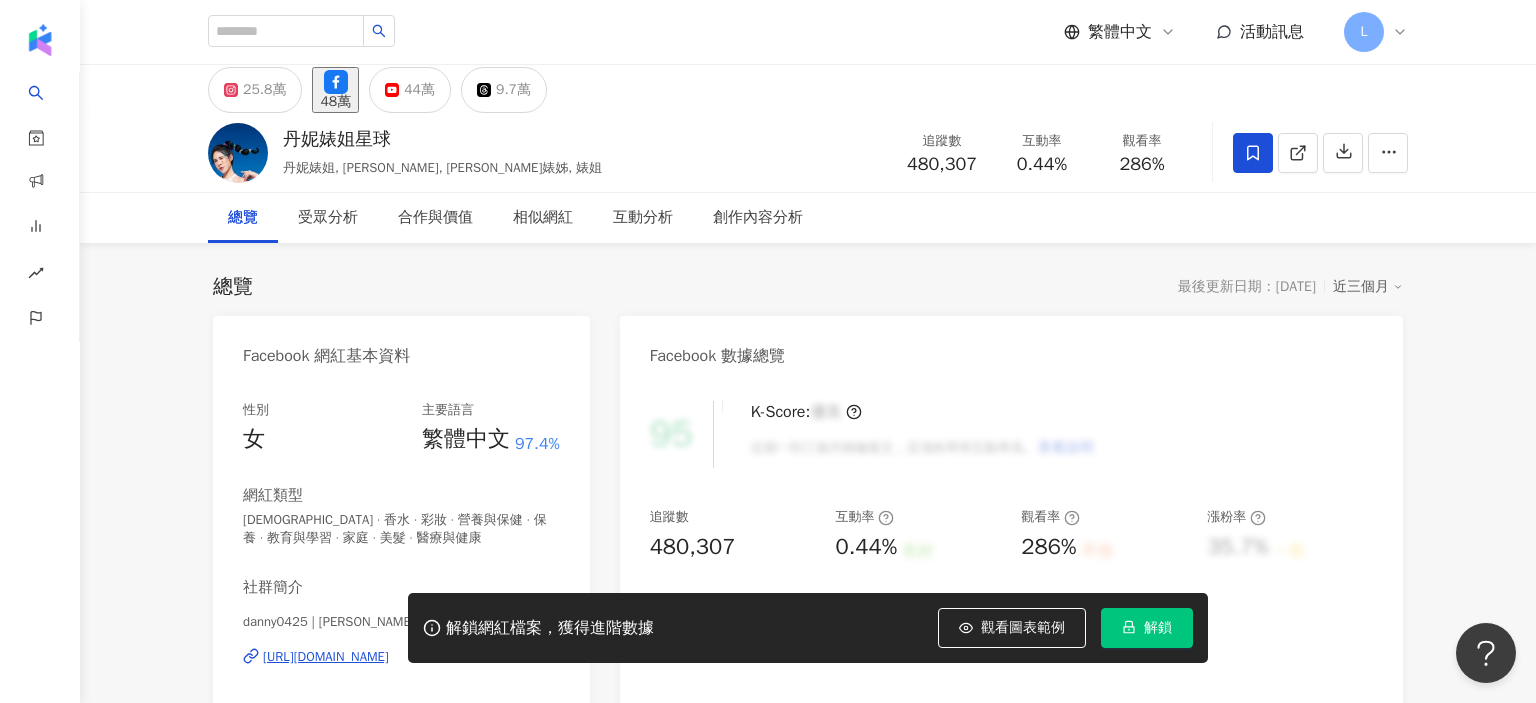 click on "總覽 最後更新日期：2025/7/28 近三個月 Facebook 網紅基本資料 性別   女 主要語言   繁體中文 97.4% 網紅類型 LGBT · 香水 · 彩妝 · 營養與保健 · 保養 · 教育與學習 · 家庭 · 美髮 · 醫療與健康 社群簡介 danny0425 | 丹妮婊姐星球 | danny0425 https://www.facebook.com/377147349021489 歡迎時代尖端的表弟妹們，這裡很膚淺，孔子星球請快回去~
嘴炮到不小心? 看更多 Facebook 數據總覽 95 K-Score :   優良 近期一到三個月積極發文，且漲粉率與互動率高。 查看說明 追蹤數   480,307 互動率   0.44% 良好 觀看率   286% 不佳 漲粉率   35.7% 一般 受眾主要性別   女性 76% 受眾主要年齡   25-34 歲 76% 商業合作內容覆蓋比例   30% AI Facebook 成效等級三大指標 互動率 0.44% 良好 同等級網紅的互動率中位數為  0.19% 觀看率 286% 不佳 同等級網紅的觀看率中位數為  35.5% 漲粉率 35.7% 一般 同等級網紅的漲粉率中位數為  ：" at bounding box center (808, 3188) 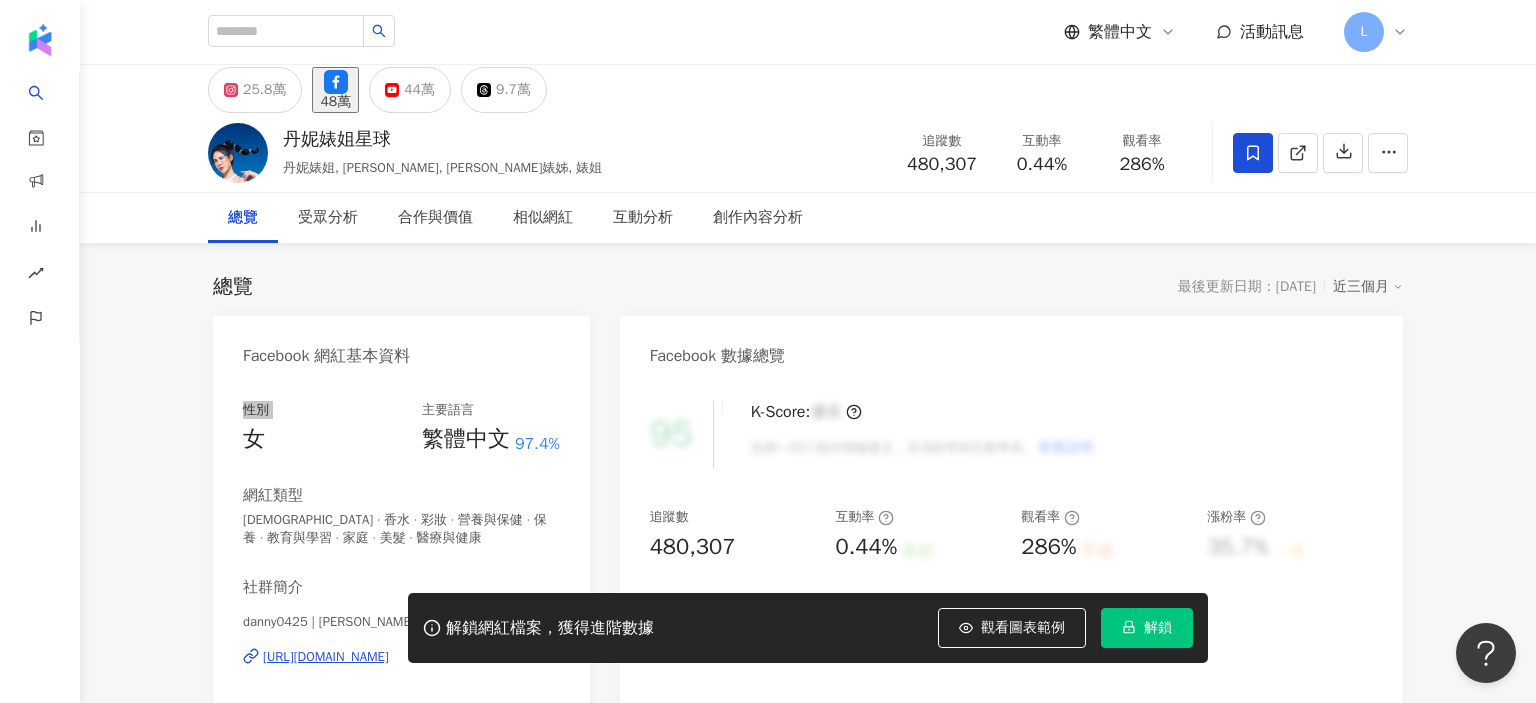 click on "25.8萬 48萬 44萬 9.7萬 丹妮婊姐星球 丹妮婊姐, dannybeeech, 丹妮婊姊, 婊姐 追蹤數 480,307 互動率 0.44% 觀看率 286% 總覽 受眾分析 合作與價值 相似網紅 互動分析 創作內容分析 總覽 最後更新日期：2025/7/28 近三個月 Facebook 網紅基本資料 性別   女 主要語言   繁體中文 97.4% 網紅類型 LGBT · 香水 · 彩妝 · 營養與保健 · 保養 · 教育與學習 · 家庭 · 美髮 · 醫療與健康 社群簡介 danny0425 | 丹妮婊姐星球 | danny0425 https://www.facebook.com/377147349021489 歡迎時代尖端的表弟妹們，這裡很膚淺，孔子星球請快回去~
嘴炮到不小心? 看更多 Facebook 數據總覽 95 K-Score :   優良 近期一到三個月積極發文，且漲粉率與互動率高。 查看說明 追蹤數   480,307 互動率   0.44% 良好 觀看率   286% 不佳 漲粉率   35.7% 一般 受眾主要性別   女性 76% 受眾主要年齡   25-34 歲 76% 商業合作內容覆蓋比例   30% AI 互動率 0.44%" at bounding box center (808, 3099) 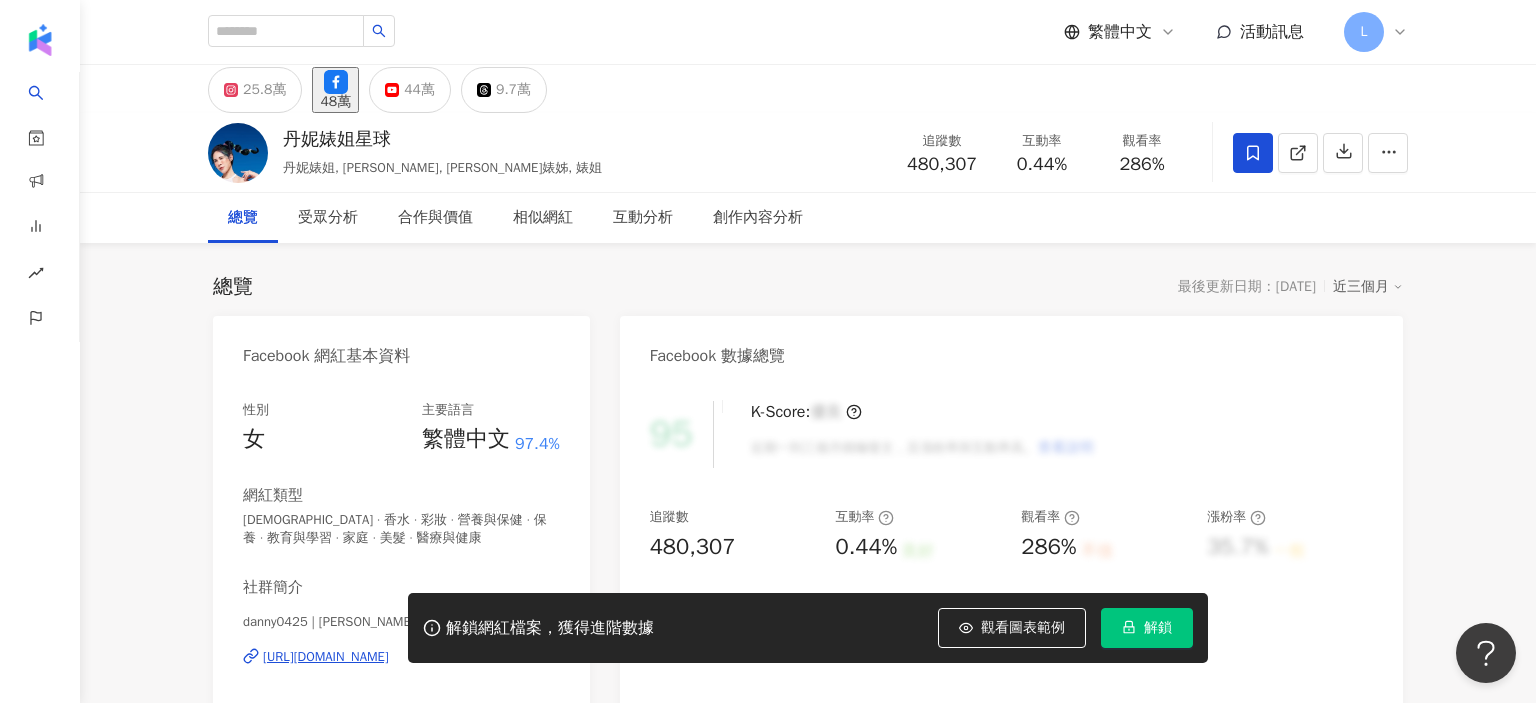 click on "解鎖" at bounding box center [1147, 628] 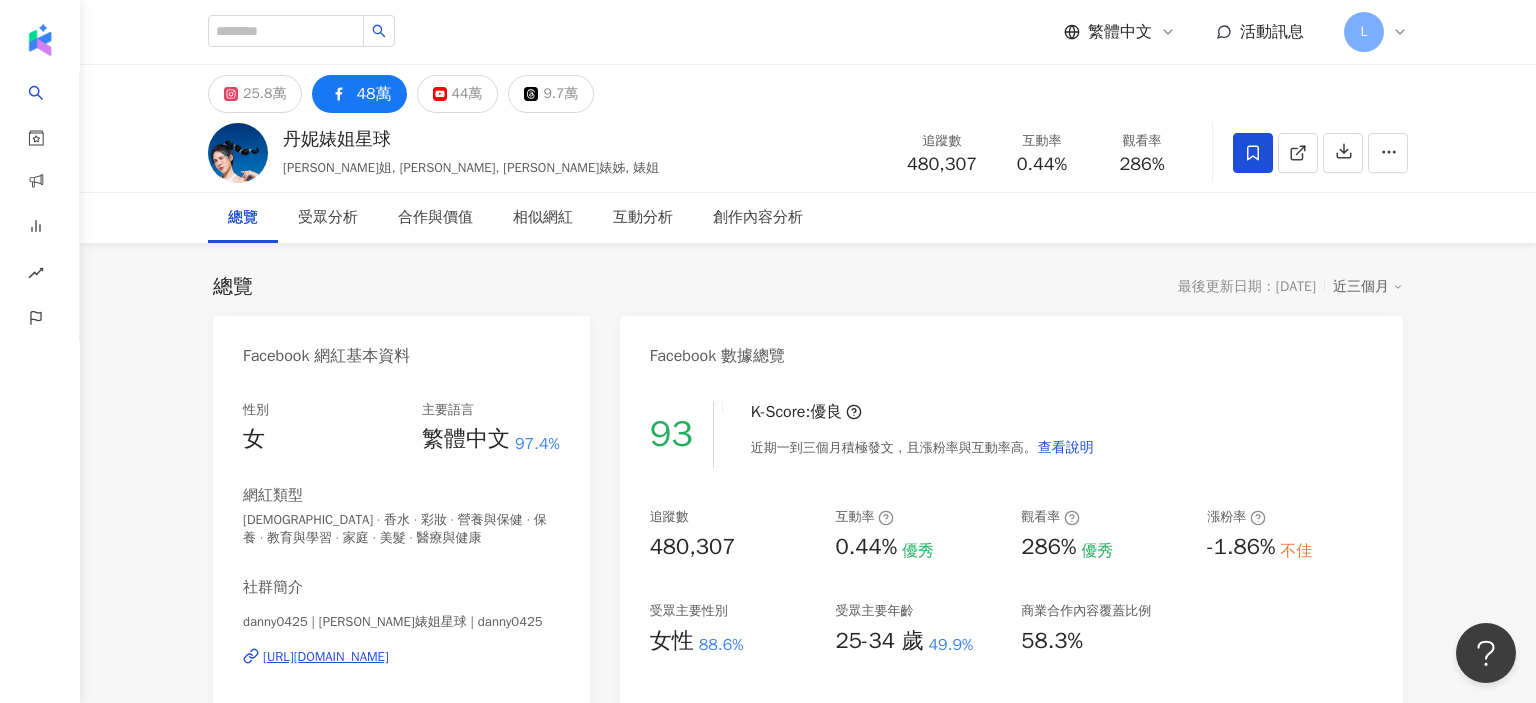 scroll, scrollTop: 0, scrollLeft: 0, axis: both 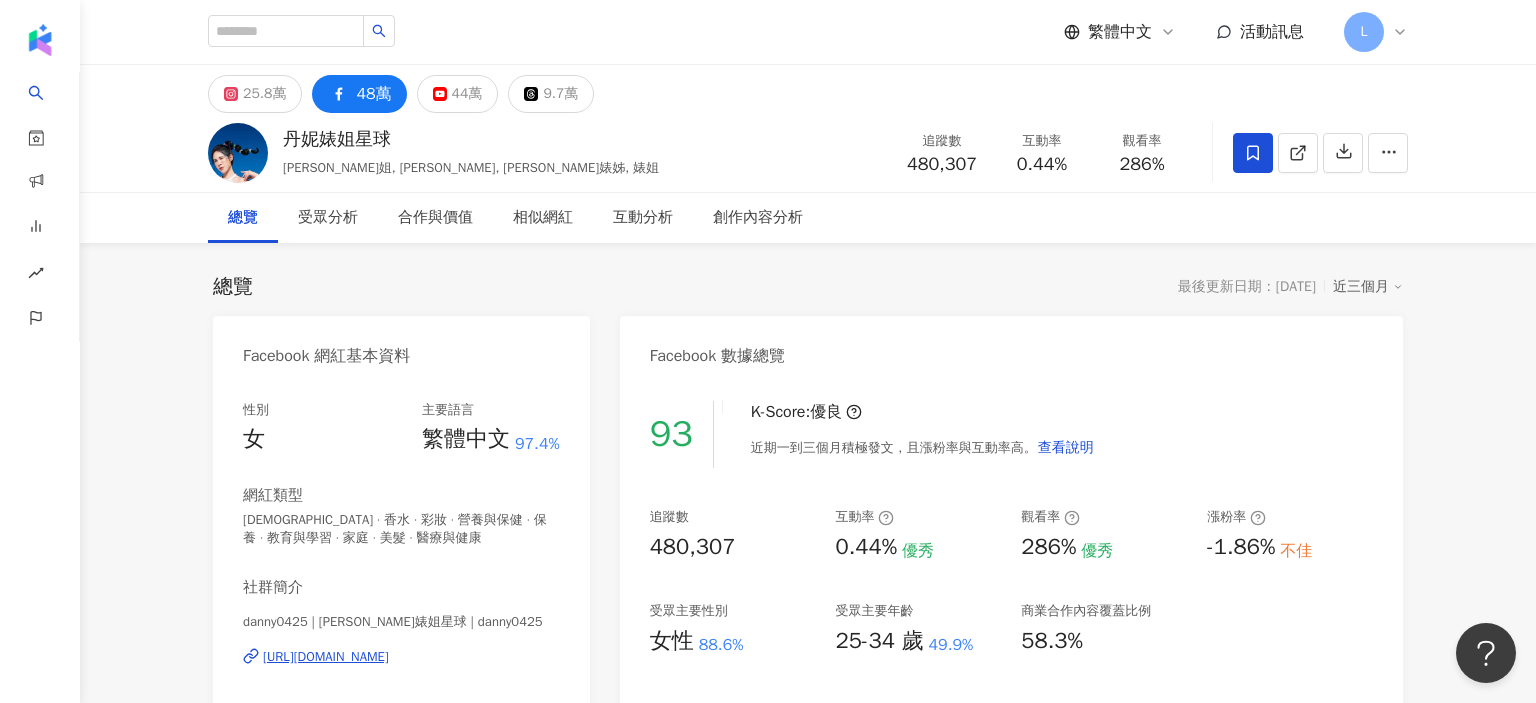 click on "總覽 最後更新日期：2025/7/28 近三個月" at bounding box center [808, 287] 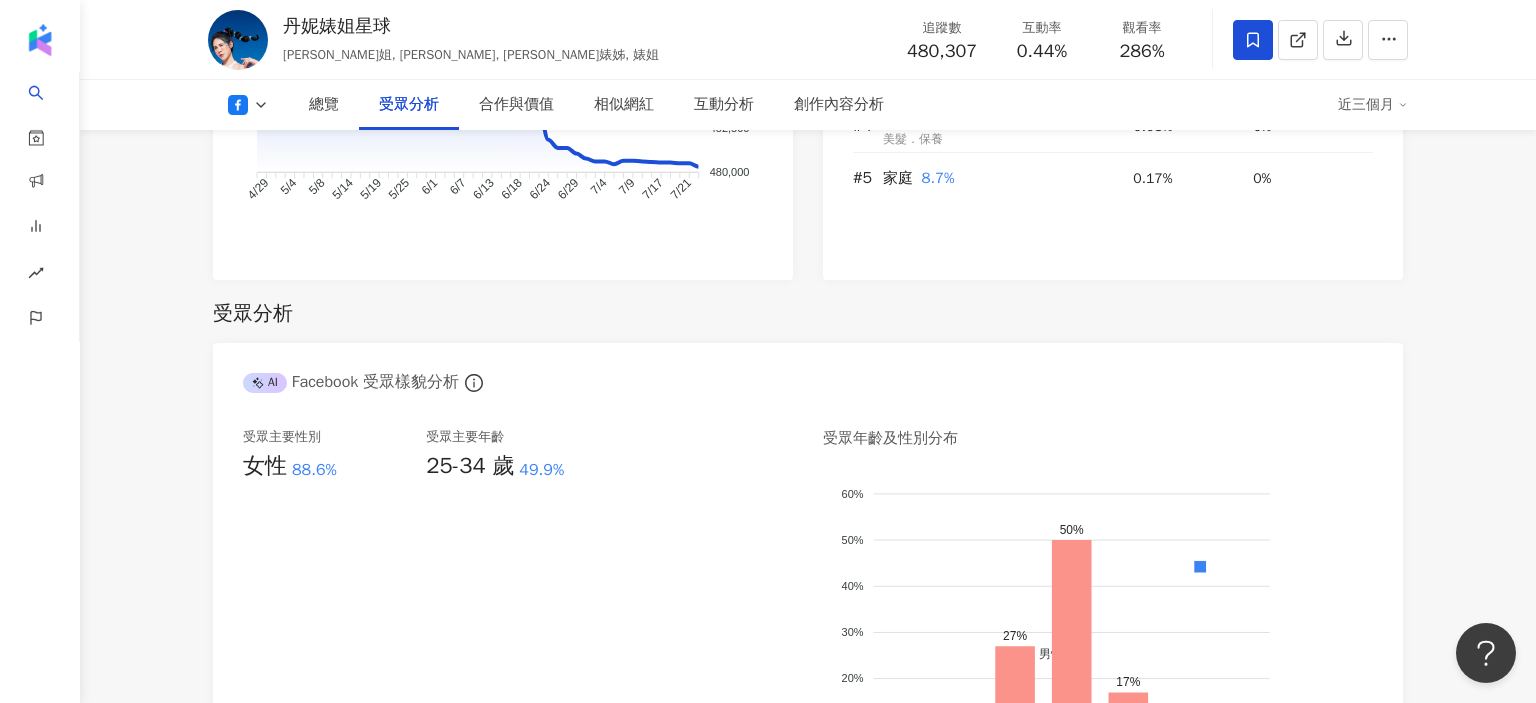 scroll, scrollTop: 1766, scrollLeft: 0, axis: vertical 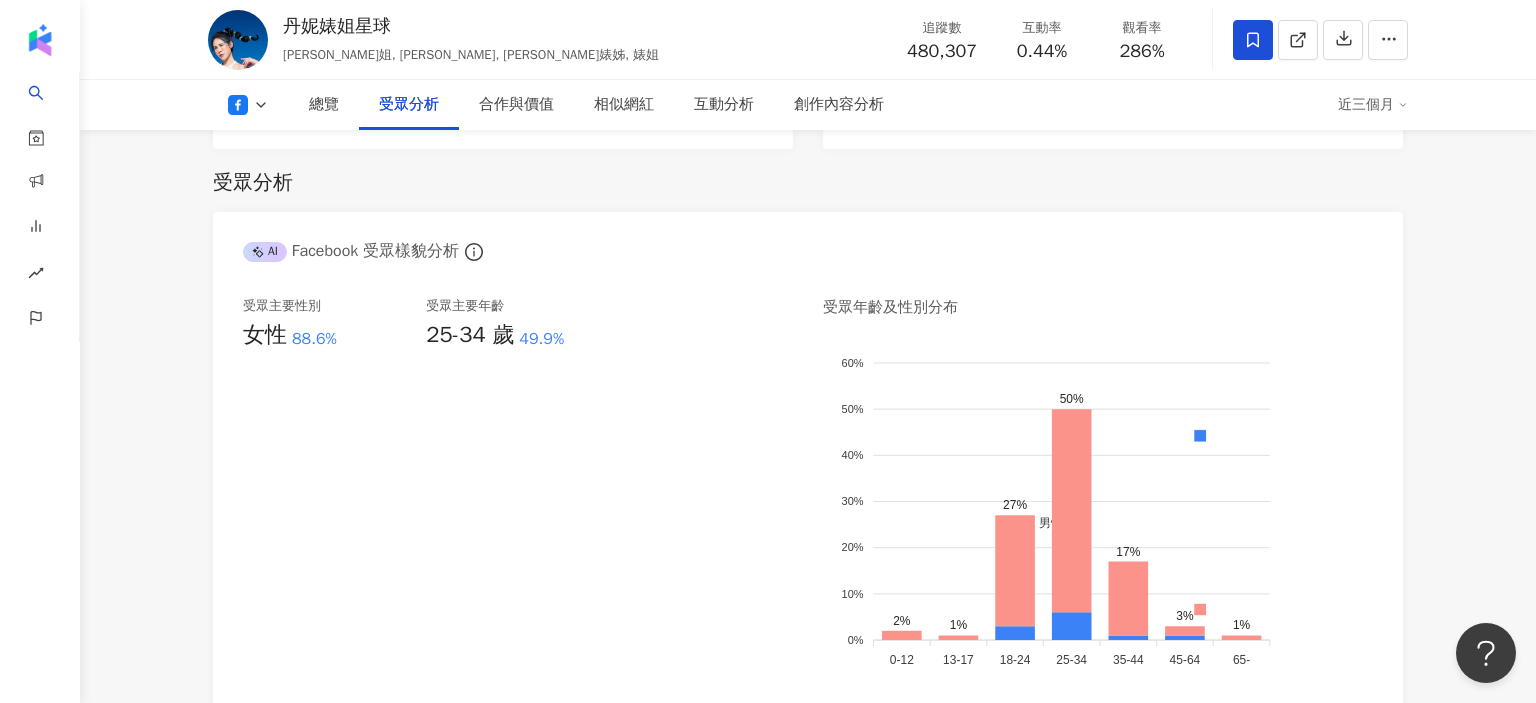 click on "丹妮婊姐星球 丹妮婊姐, dannybeeech, 丹妮婊姊, 婊姐 追蹤數 480,307 互動率 0.44% 觀看率 286%" at bounding box center (808, 39) 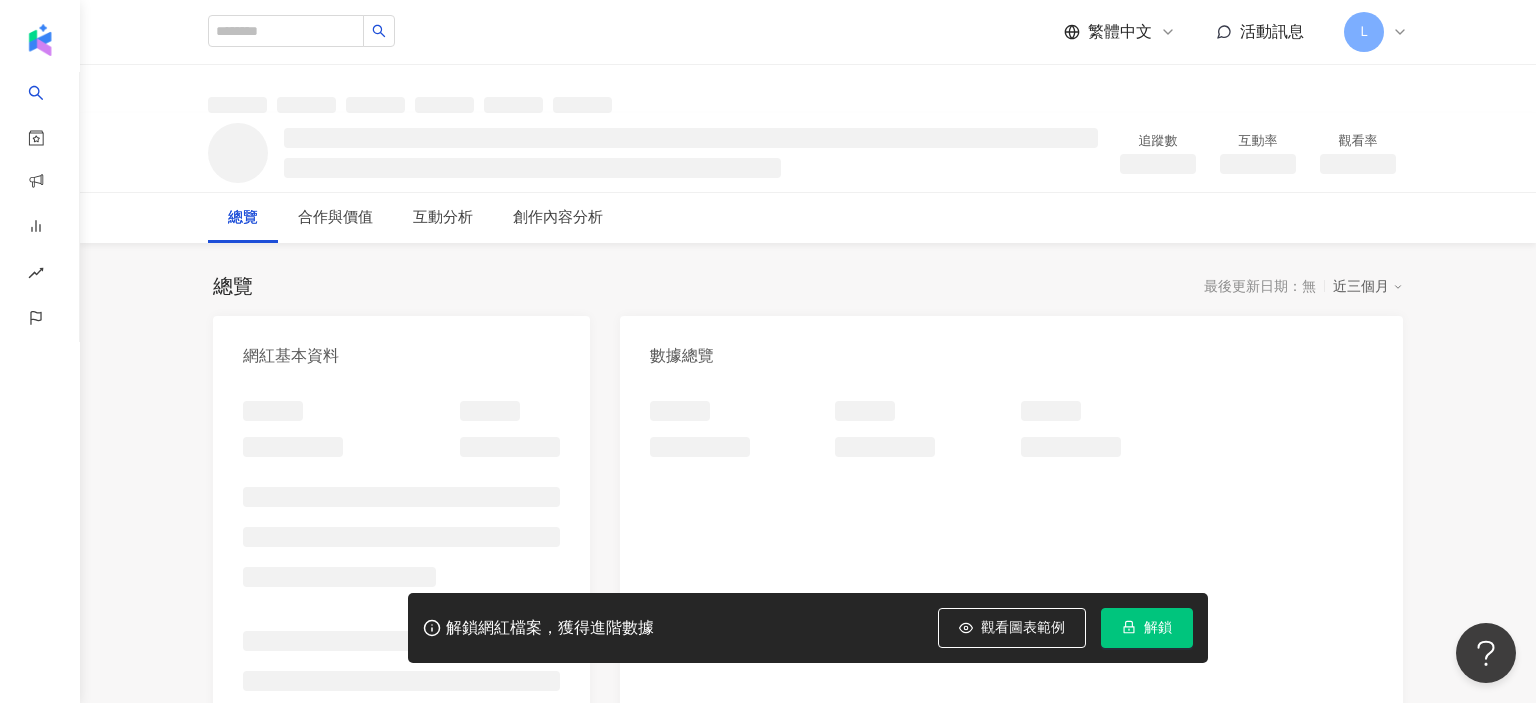 scroll, scrollTop: 0, scrollLeft: 0, axis: both 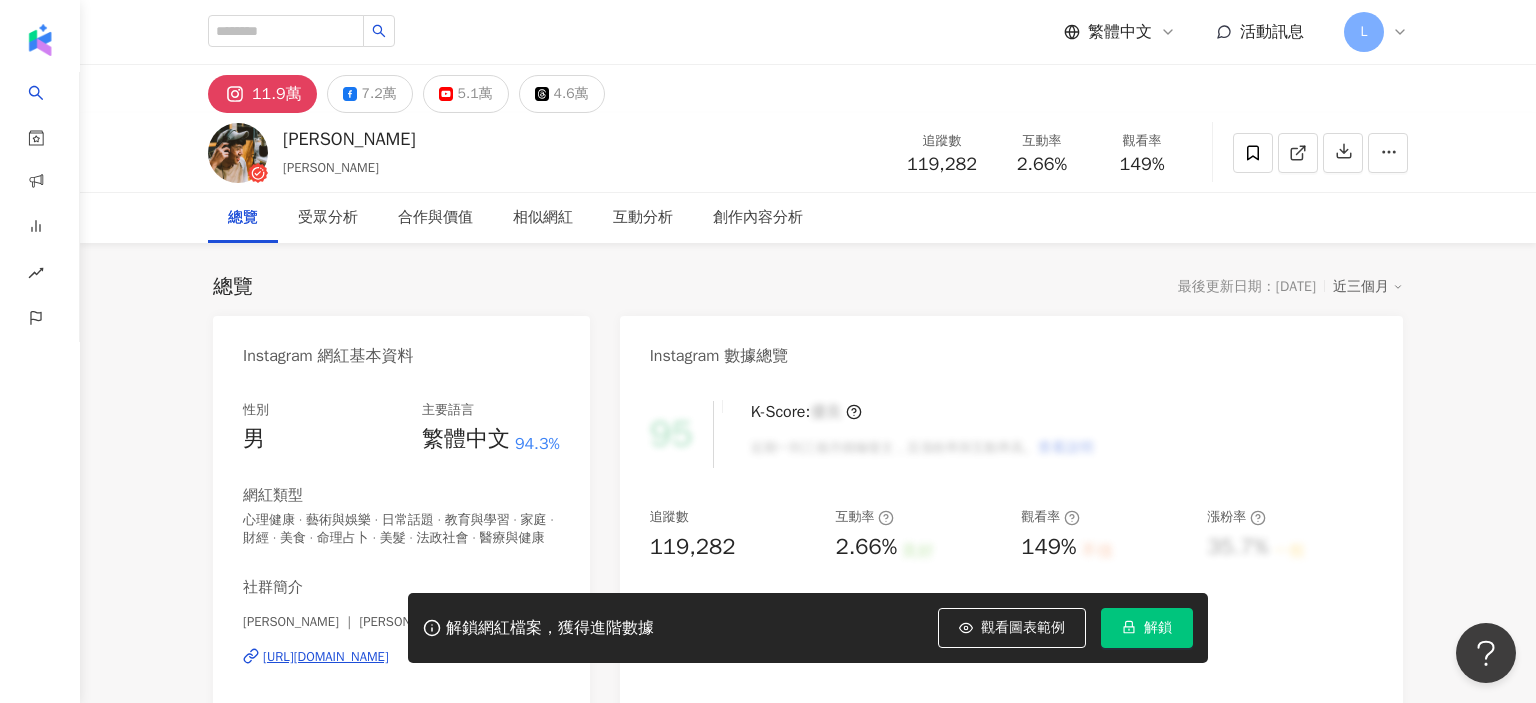 click on "總覽 受眾分析 合作與價值 相似網紅 互動分析 創作內容分析" at bounding box center [808, 218] 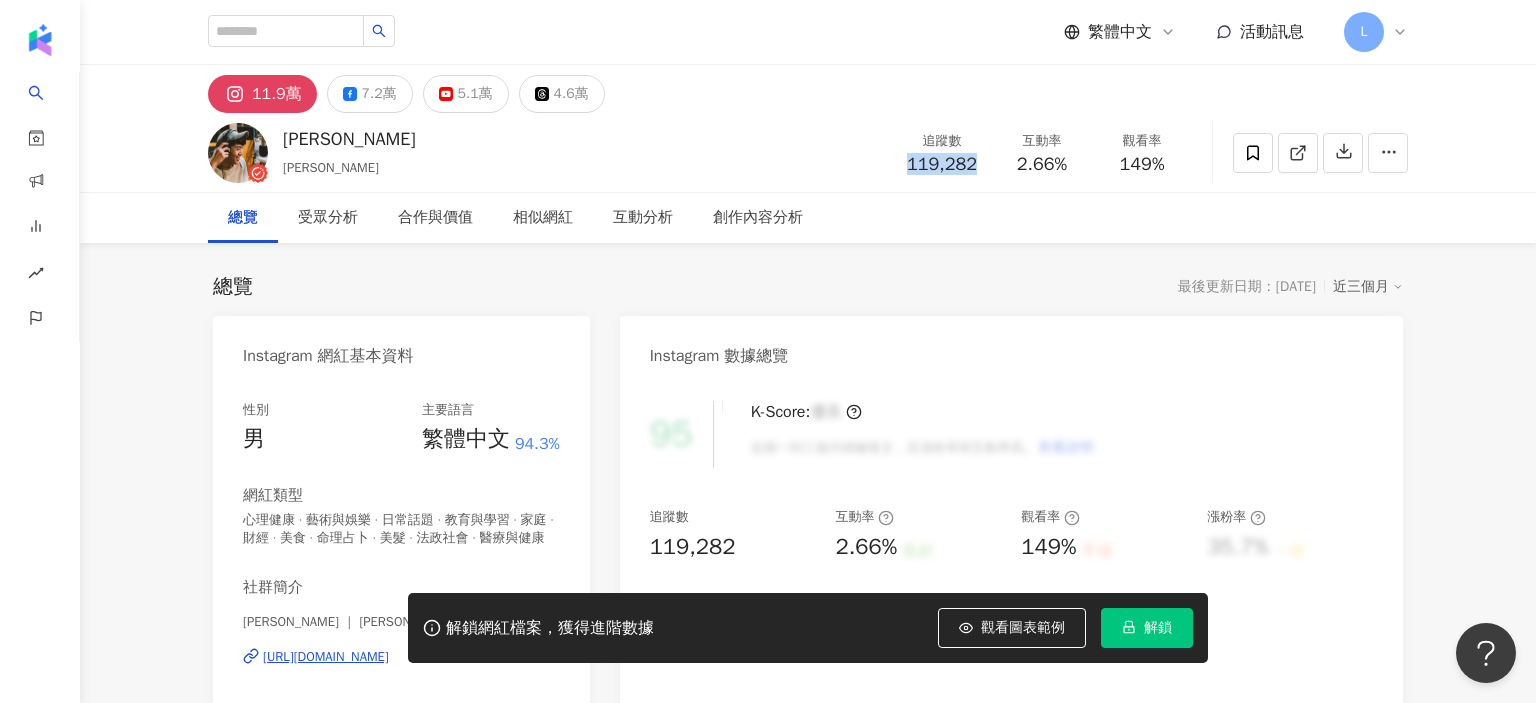 drag, startPoint x: 898, startPoint y: 174, endPoint x: 982, endPoint y: 166, distance: 84.38009 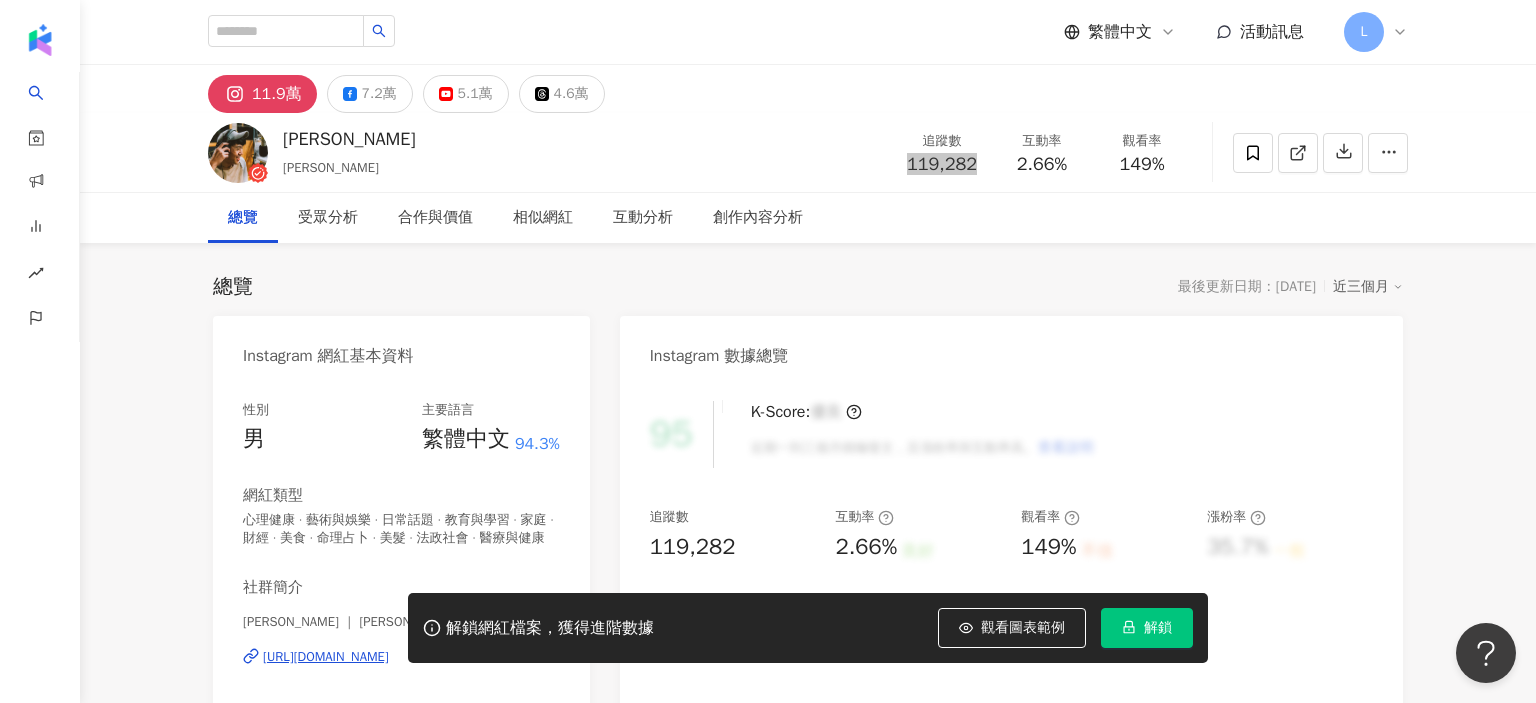 click on "11.9萬 7.2萬 5.1萬 4.6萬 歐[PERSON_NAME] [PERSON_NAME] 追蹤數 119,282 互動率 2.66% 觀看率 149% 總覽 受眾分析 合作與價值 相似網紅 互動分析 創作內容分析 總覽 最後更新日期：[DATE] 近三個月 Instagram 網紅基本資料 性別   男 主要語言   繁體中文 94.3% 網紅類型 心理健康 · 藝術與娛樂 · 日常話題 · 教育與學習 · 家庭 · 財經 · 美食 · 命理占卜 · 美髮 · 法政社會 · 醫療與健康 社群簡介 歐[PERSON_NAME] ｜ [PERSON_NAME], [PERSON_NAME]說書 | marc_orange [URL][DOMAIN_NAME] 🧡Founder of #聲藝 @metavoice_ig
📻廣播DJ / 主持人 / 配音員 / 金鐘司儀
🎧Podcast - #[PERSON_NAME]信箱 #[PERSON_NAME]說書 #聲藝上門 #養成好習慣
🔗更多關於我： 看更多 Instagram 數據總覽 95 K-Score :   優良 近期一到三個月積極發文，且漲粉率與互動率高。 查看說明 追蹤數   119,282 互動率   2.66% 良好 觀看率   149% 不佳 漲粉率   35.7% 一般 受眾主要性別   女性" at bounding box center [808, 3472] 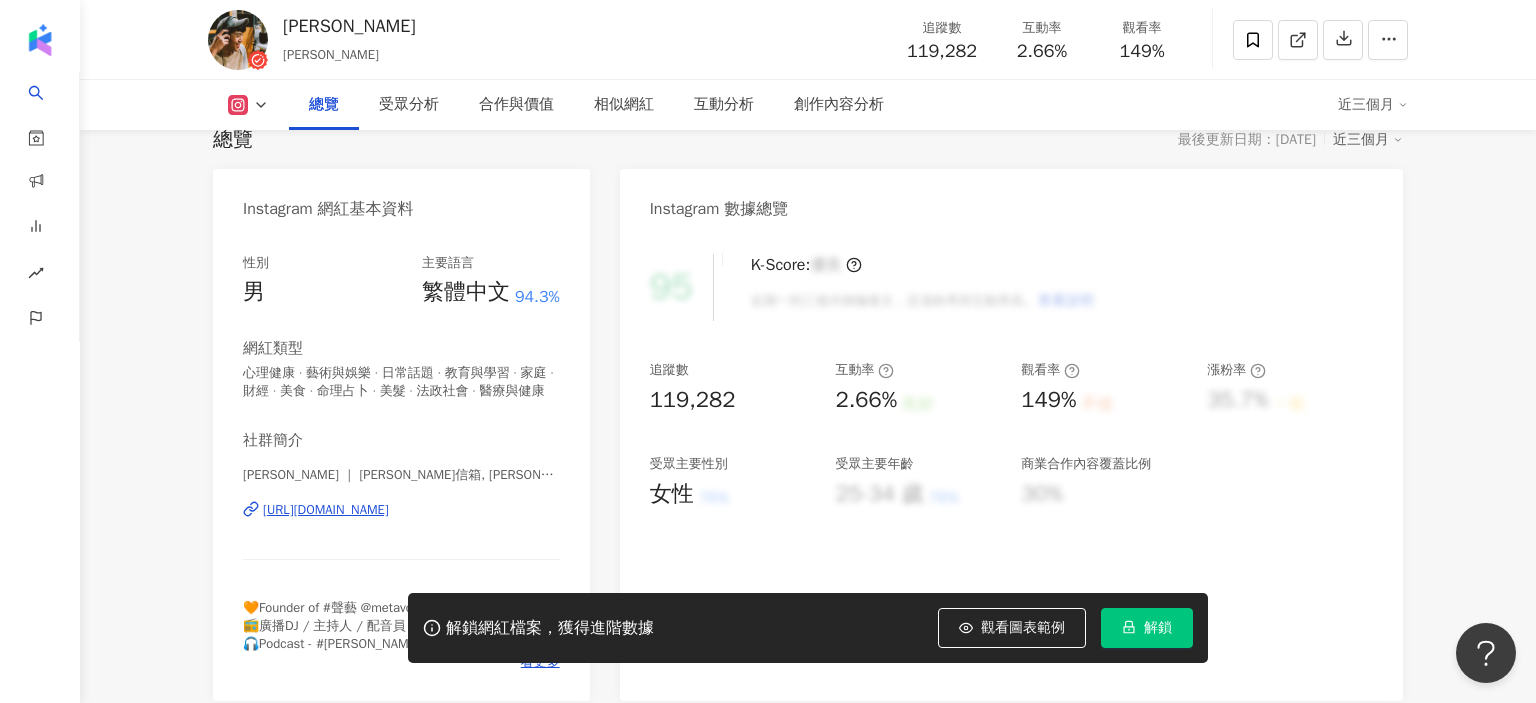 scroll, scrollTop: 0, scrollLeft: 0, axis: both 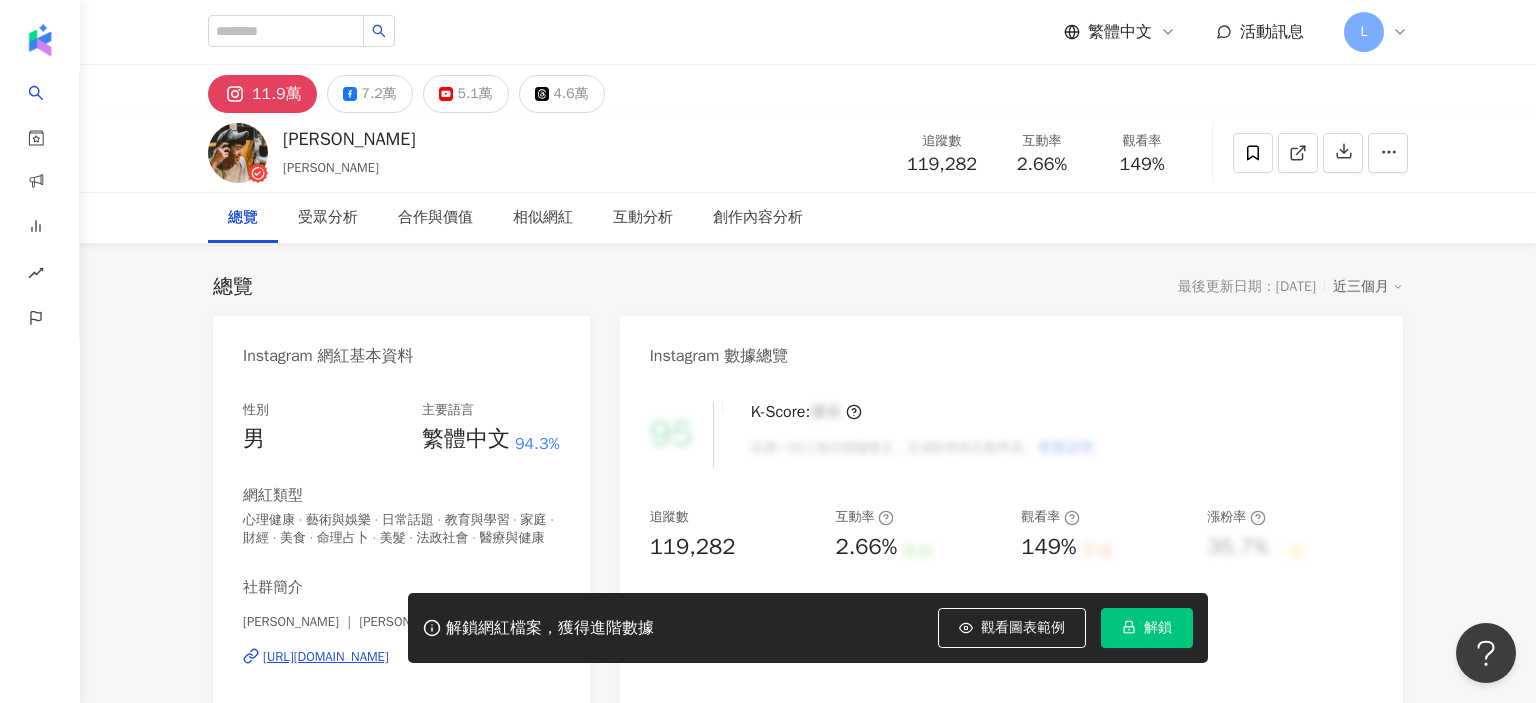 click on "總覽 最後更新日期：[DATE] 近三個月 Instagram 網紅基本資料 性別   男 主要語言   繁體中文 94.3% 網紅類型 心理健康 · 藝術與娛樂 · 日常話題 · 教育與學習 · 家庭 · 財經 · 美食 · 命理占卜 · 美髮 · 法政社會 · 醫療與健康 社群簡介 歐[PERSON_NAME] ｜ [PERSON_NAME]信箱, [PERSON_NAME]說書 | marc_orange [URL][DOMAIN_NAME] 🧡Founder of #聲藝 @metavoice_ig
📻廣播DJ / 主持人 / 配音員 / [PERSON_NAME]司儀
🎧Podcast - #[PERSON_NAME]信箱 #[PERSON_NAME]說書 #聲藝上門 #養成好習慣
🔗更多關於我： 看更多 Instagram 數據總覽 95 K-Score :   優良 近期一到三個月積極發文，且漲粉率與互動率高。 查看說明 追蹤數   119,282 互動率   2.66% 良好 觀看率   149% 不佳 漲粉率   35.7% 一般 受眾主要性別   女性 76% 受眾主要年齡   25-34 歲 76% 商業合作內容覆蓋比例   30% AI Instagram 成效等級三大指標 互動率 2.66% 良好 同等級網紅的互動率中位數為" at bounding box center [808, 3561] 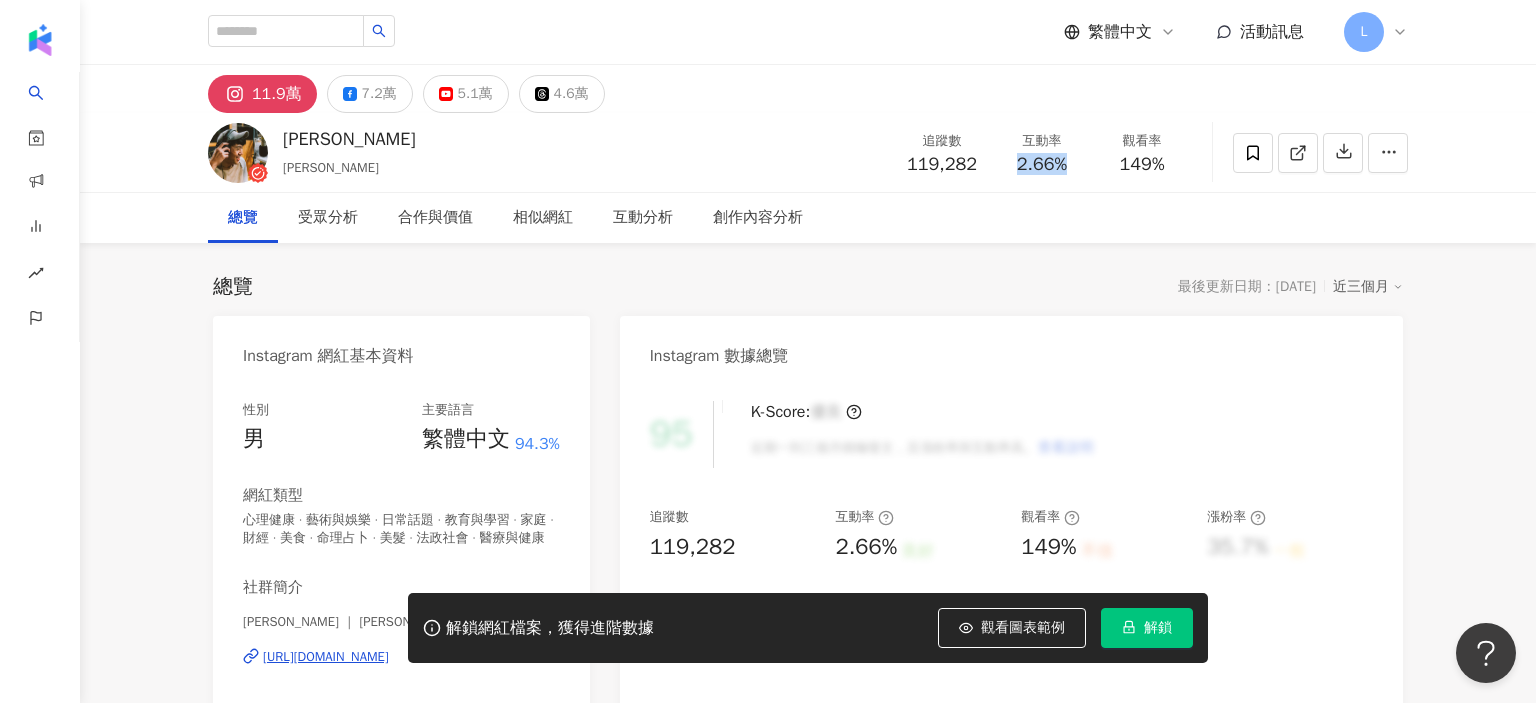 drag, startPoint x: 1002, startPoint y: 166, endPoint x: 1078, endPoint y: 166, distance: 76 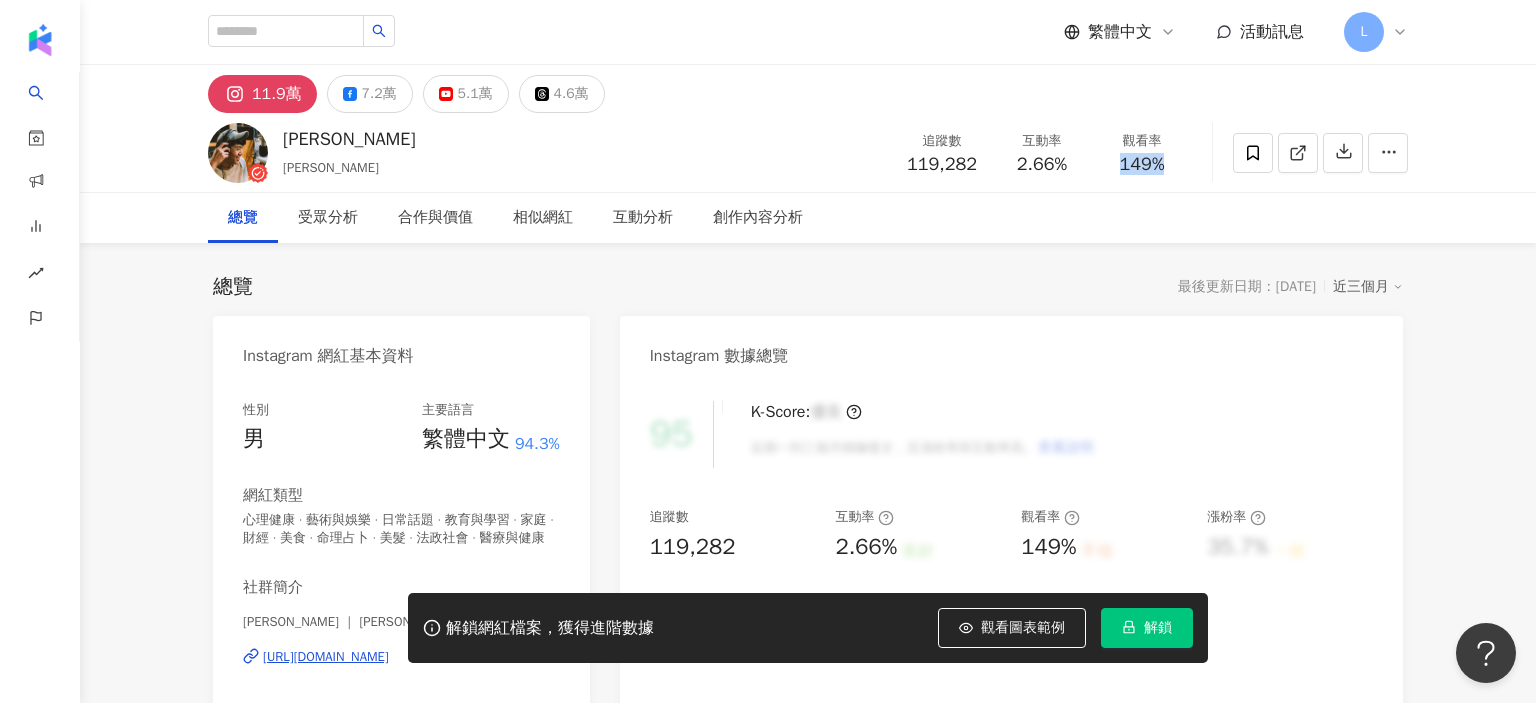 drag, startPoint x: 1110, startPoint y: 167, endPoint x: 1170, endPoint y: 168, distance: 60.00833 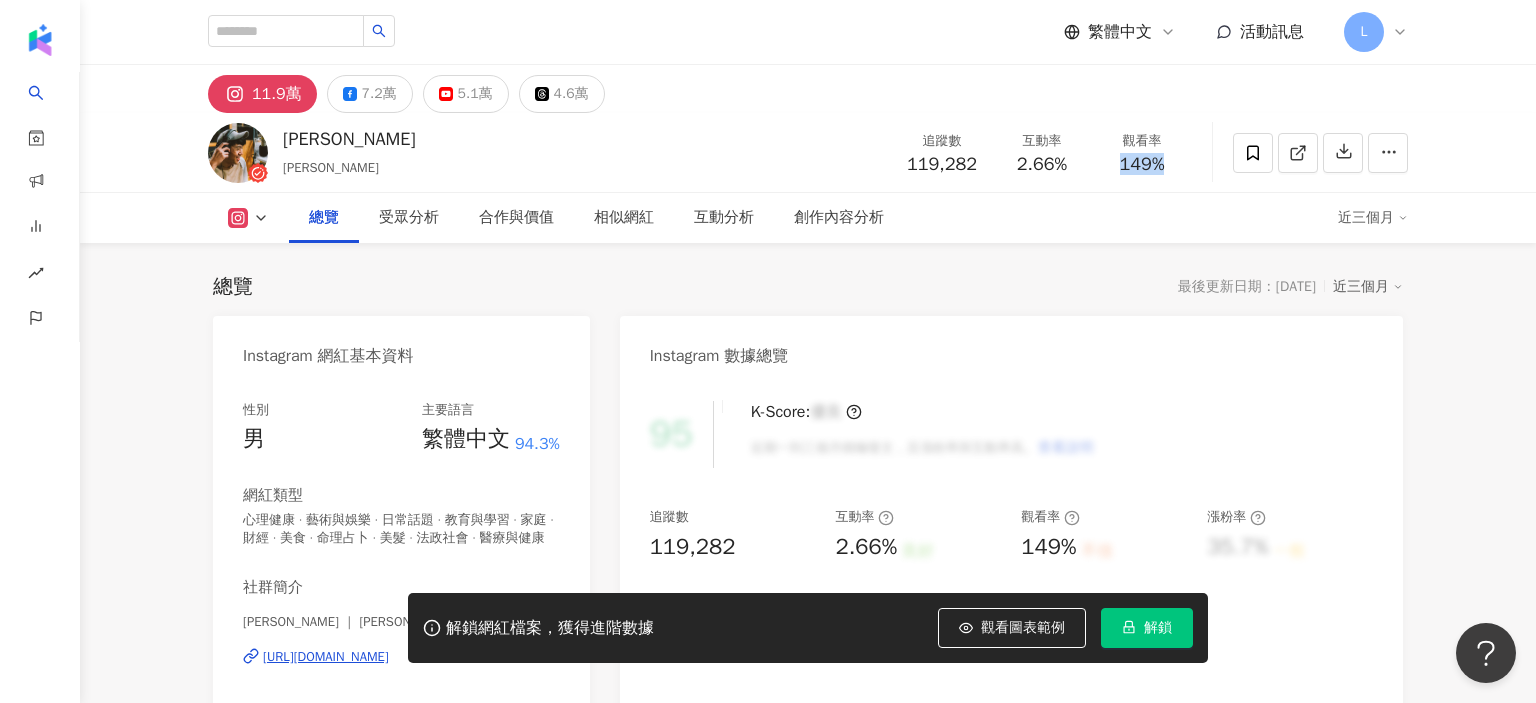 scroll, scrollTop: 294, scrollLeft: 0, axis: vertical 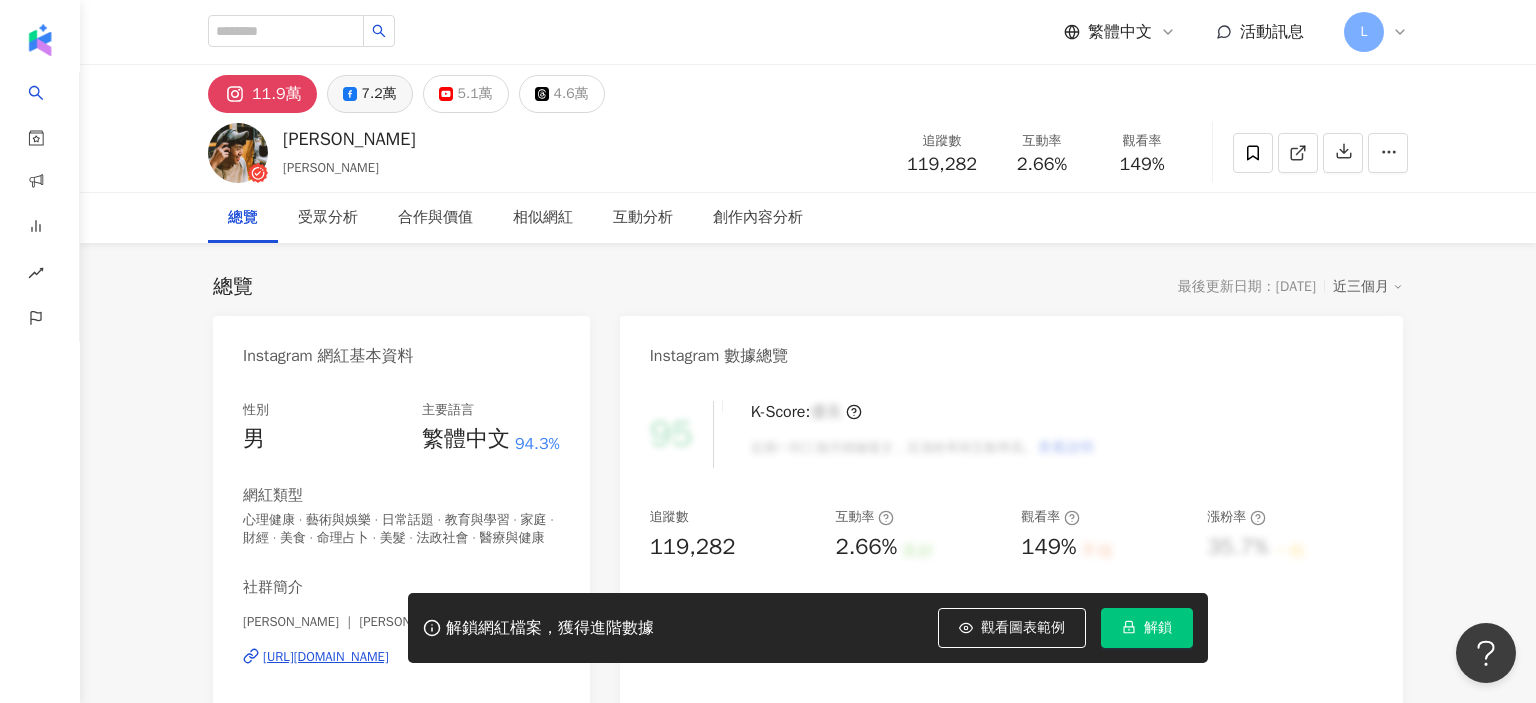 click on "7.2萬" at bounding box center [379, 94] 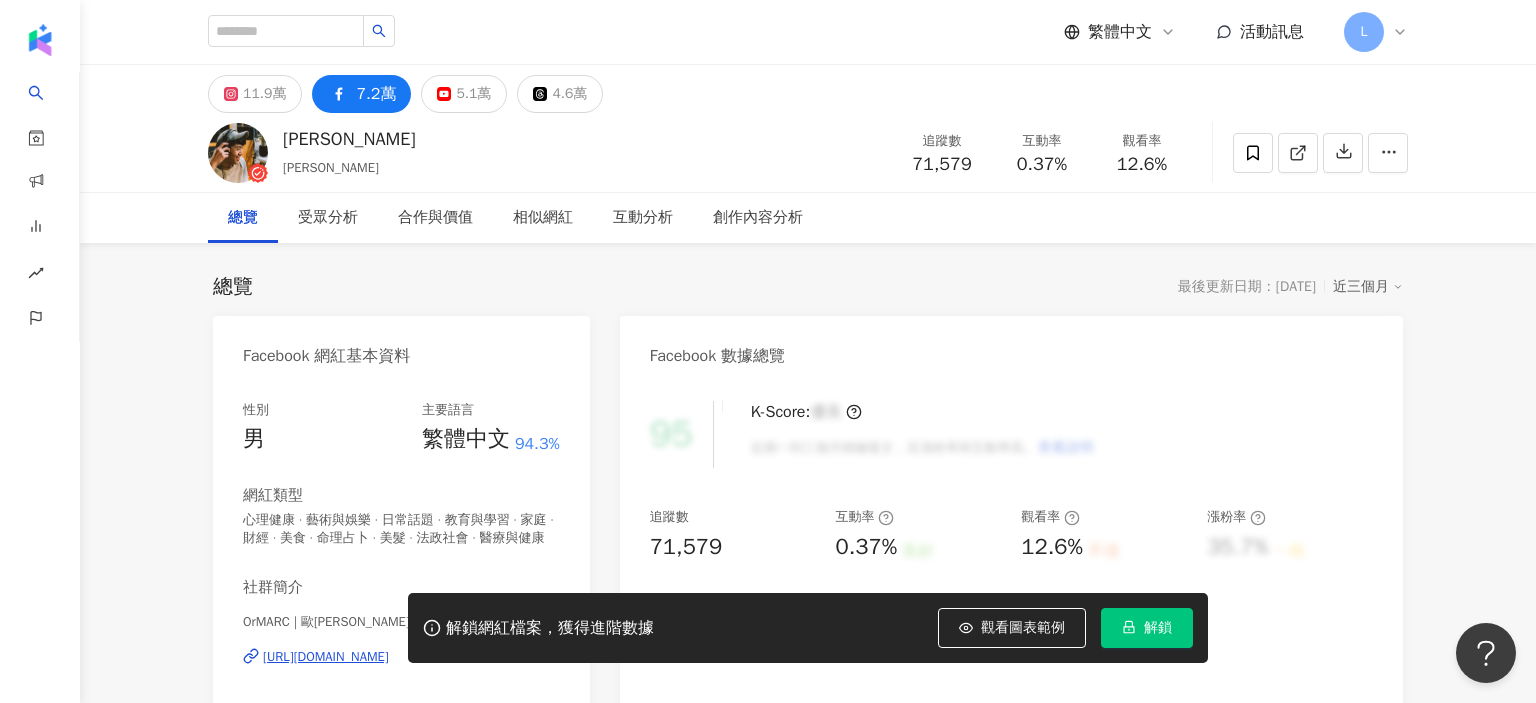 click on "總覽 最後更新日期：[DATE] 近三個月" at bounding box center (808, 287) 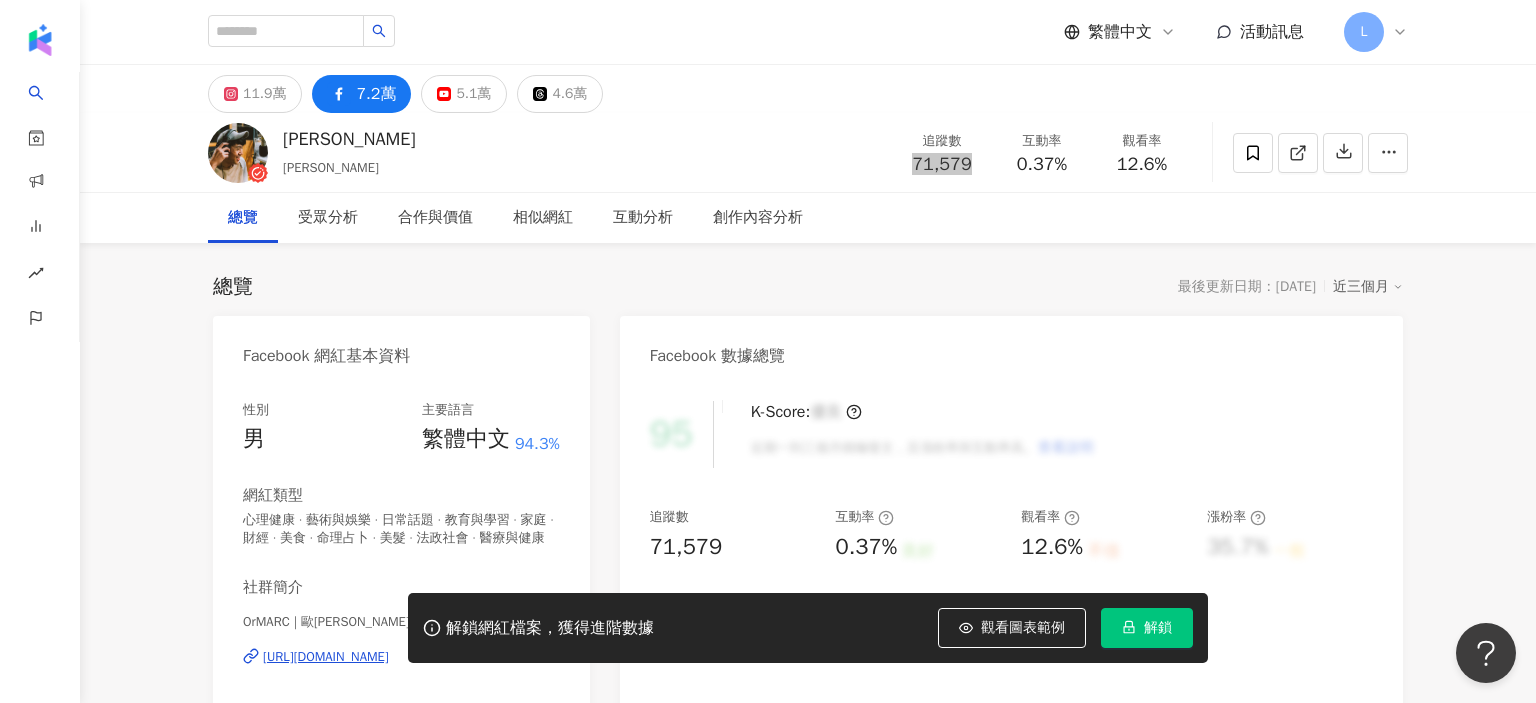 click on "總覽 受眾分析 合作與價值 相似網紅 互動分析 創作內容分析" at bounding box center [808, 218] 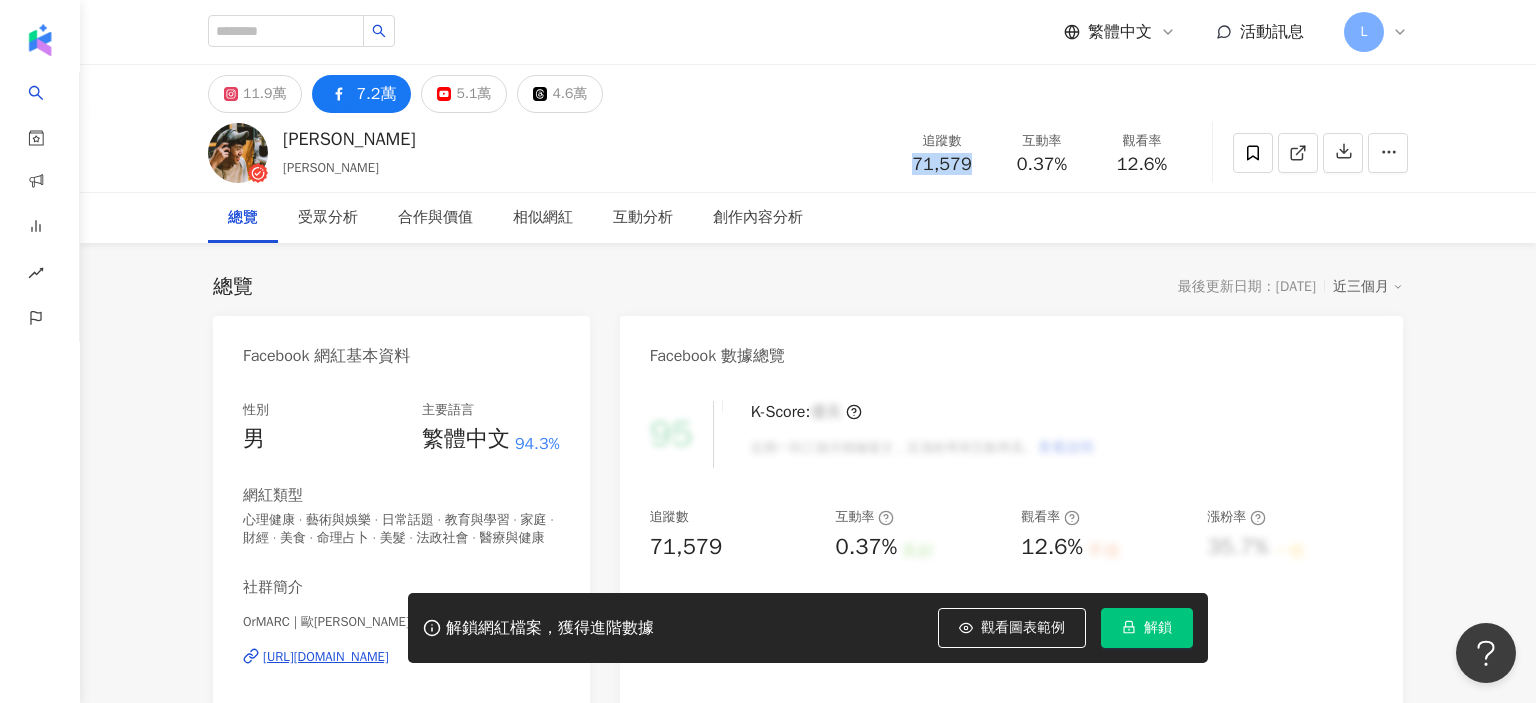 click on "0.37%" at bounding box center [1042, 165] 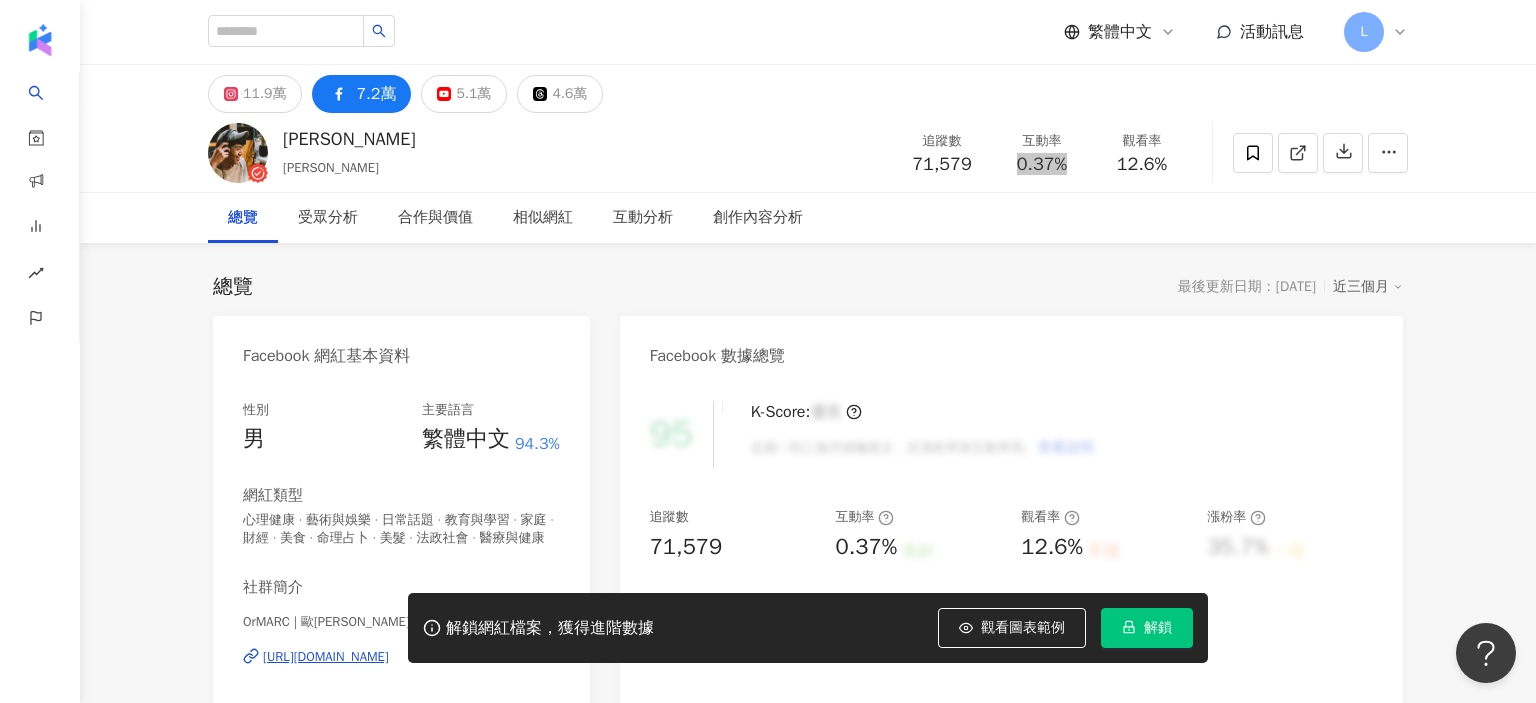 click on "總覽 受眾分析 合作與價值 相似網紅 互動分析 創作內容分析" at bounding box center (808, 218) 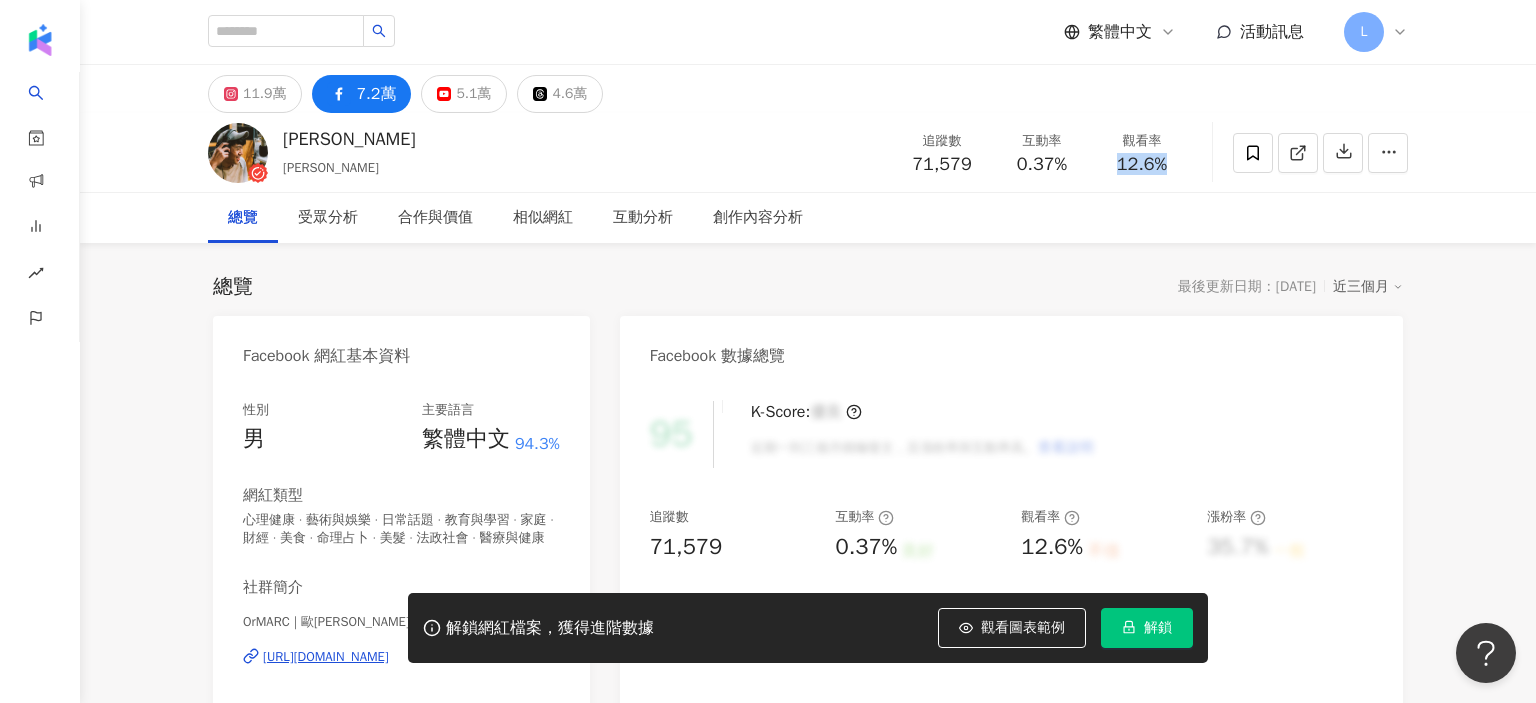 drag, startPoint x: 1110, startPoint y: 169, endPoint x: 1172, endPoint y: 169, distance: 62 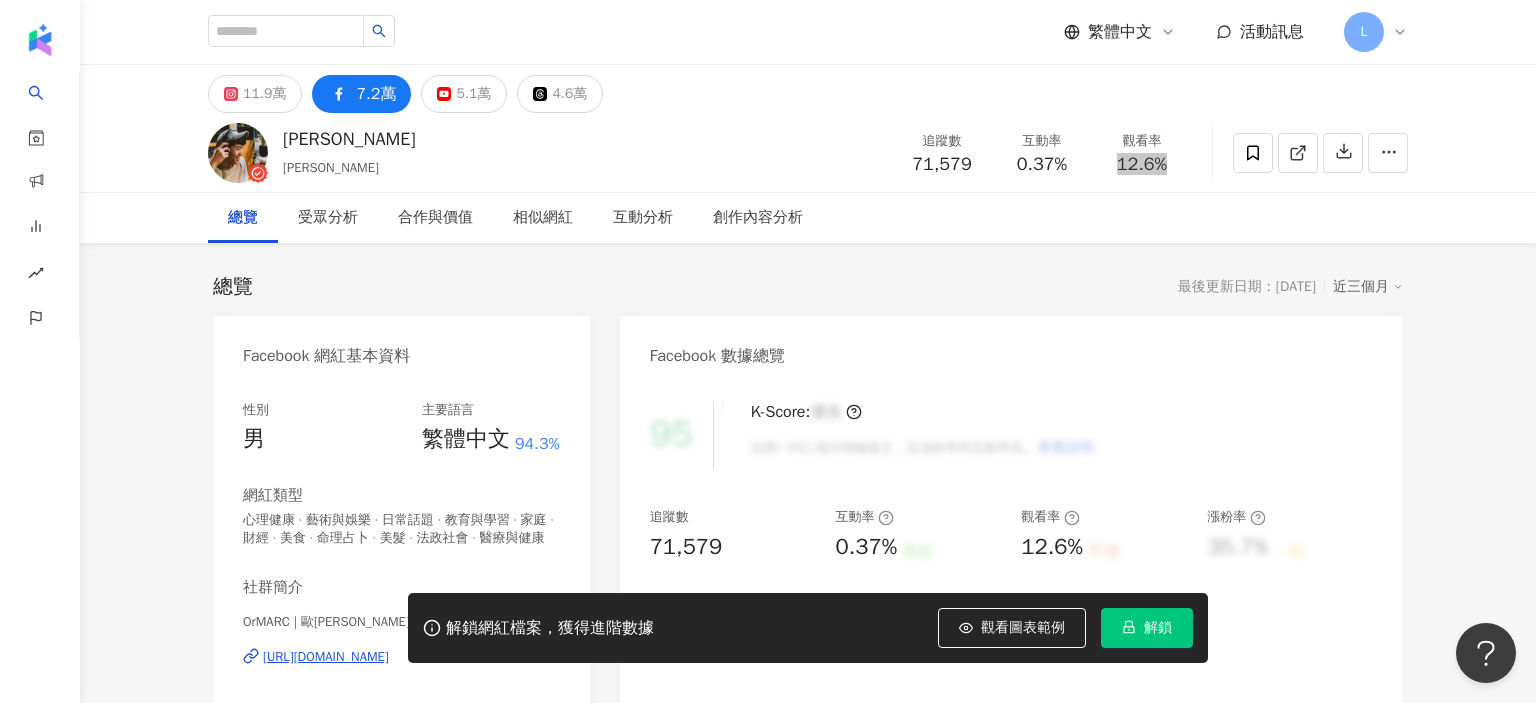 click on "總覽 最後更新日期：[DATE] 近三個月 Facebook 網紅基本資料 性別   男 主要語言   繁體中文 94.3% 網紅類型 心理健康 · 藝術與娛樂 · 日常話題 · 教育與學習 · 家庭 · 財經 · 美食 · 命理占卜 · 美髮 · 法政社會 · 醫療與健康 社群簡介 OrMARC | 歐[PERSON_NAME] | OrMARC [URL][DOMAIN_NAME] 歐[PERSON_NAME] | 專業廣告配音員/金鐘司儀/[PERSON_NAME]說書/[PERSON_NAME]信箱/聲藝上門 看更多 Facebook 數據總覽 95 K-Score :   優良 近期一到三個月積極發文，且漲粉率與互動率高。 查看說明 追蹤數   71,579 互動率   0.37% 良好 觀看率   12.6% 不佳 漲粉率   35.7% 一般 受眾主要性別   女性 76% 受眾主要年齡   25-34 歲 76% 商業合作內容覆蓋比例   30% AI Facebook 成效等級三大指標 互動率 0.37% 良好 同等級網紅的互動率中位數為  0.19% 觀看率 12.6% 不佳 同等級網紅的觀看率中位數為  35.5% 漲粉率 35.7% 一般 0.8% 成效等級 ：" at bounding box center [808, 3178] 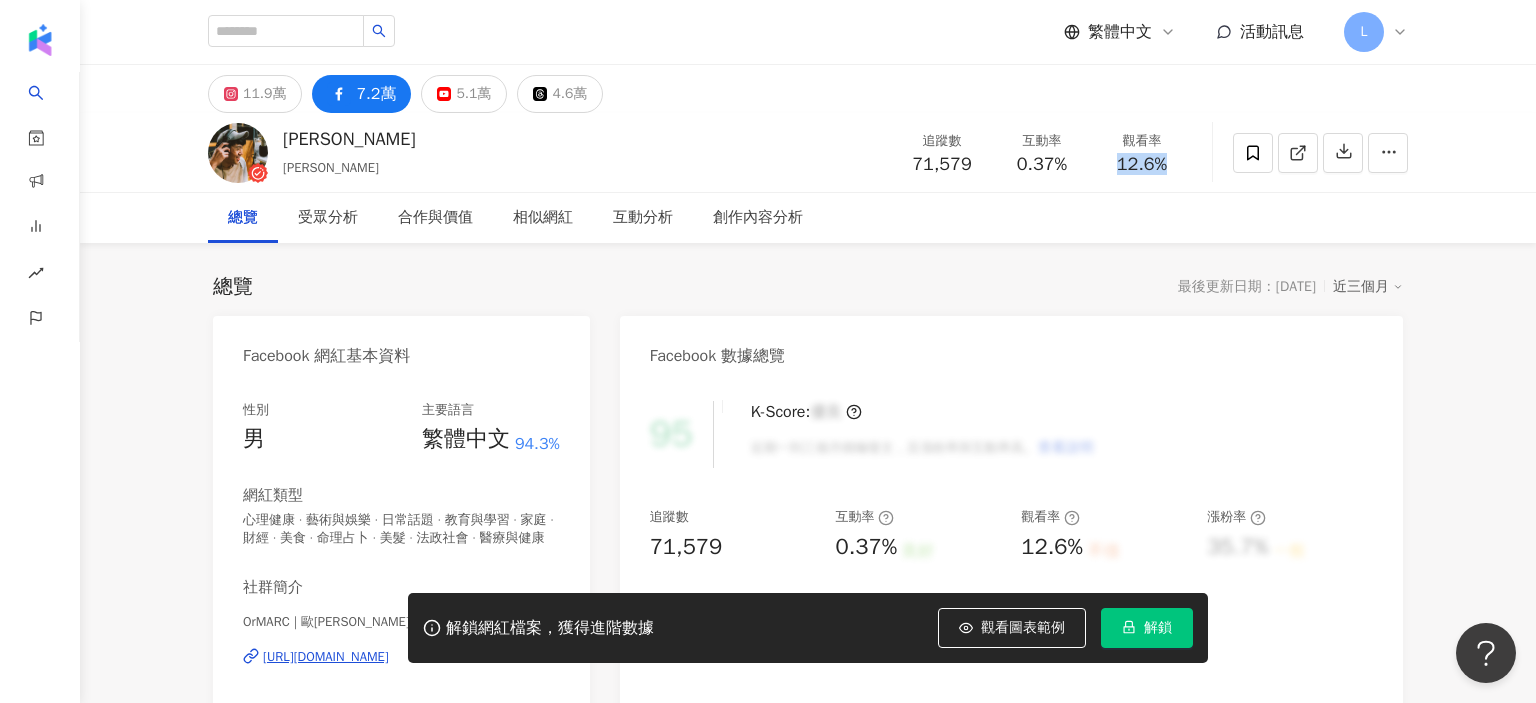 scroll, scrollTop: 147, scrollLeft: 0, axis: vertical 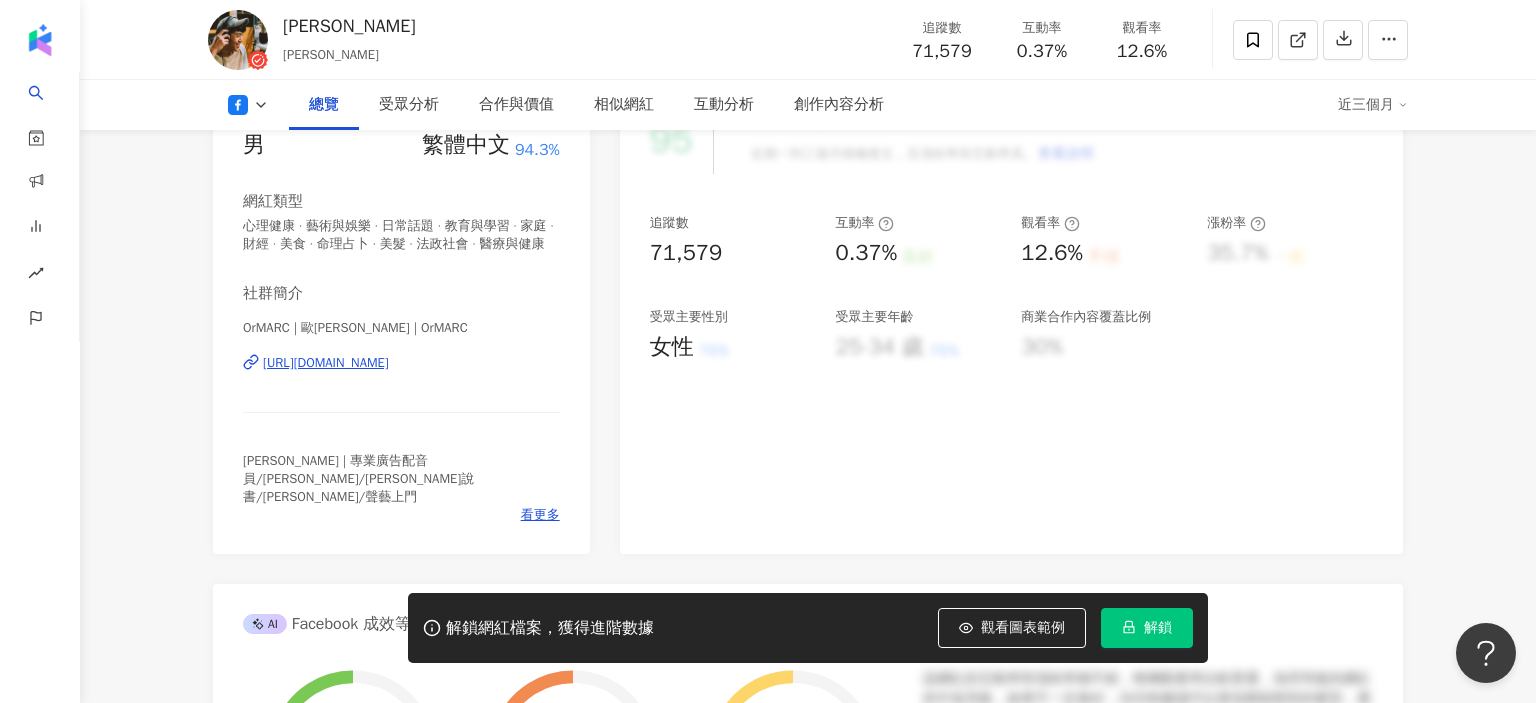 click on "解鎖" at bounding box center (1158, 628) 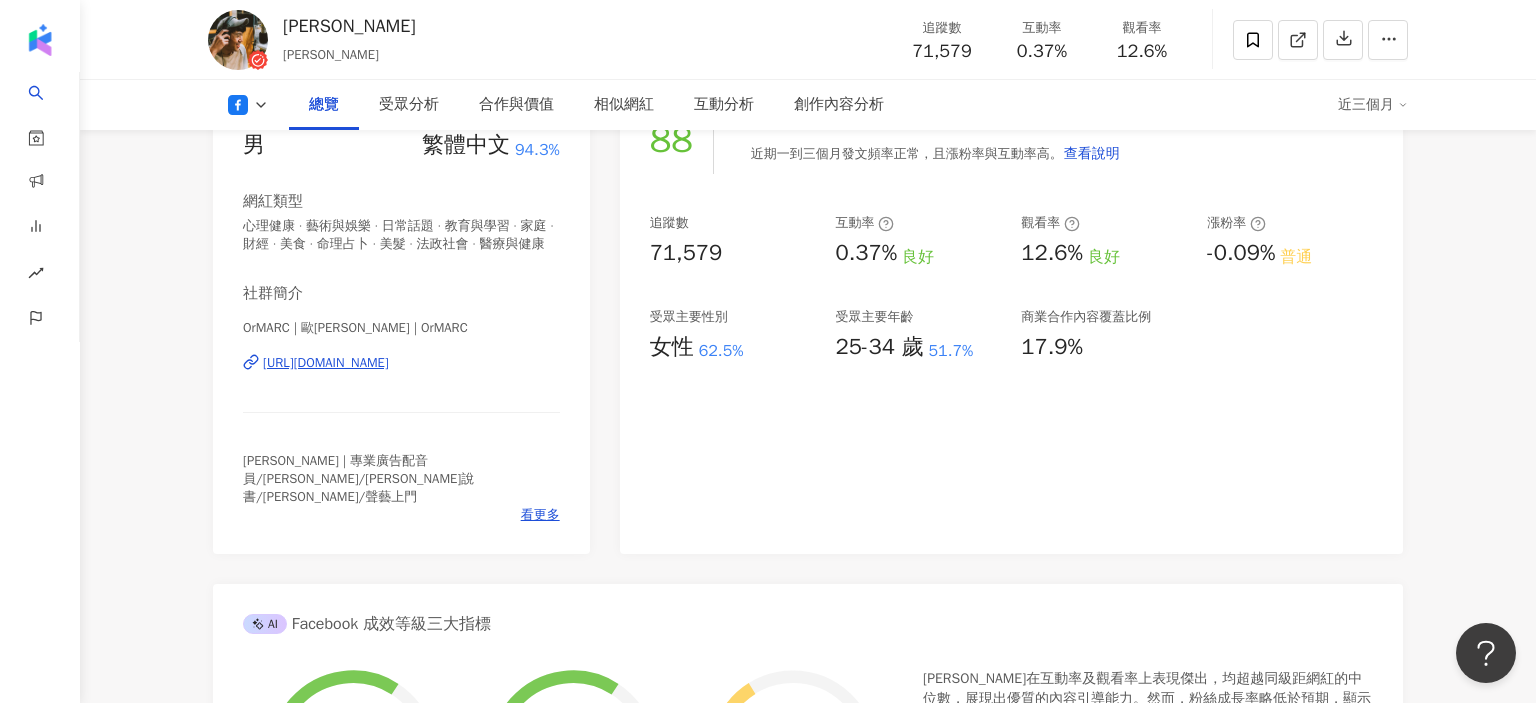 click on "88 K-Score :   良好 近期一到三個月發文頻率正常，且漲粉率與互動率高。 查看說明 追蹤數   71,579 互動率   0.37% 良好 觀看率   12.6% 良好 漲粉率   -0.09% 普通 受眾主要性別   女性 62.5% 受眾主要年齡   25-34 歲 51.7% 商業合作內容覆蓋比例   17.9%" at bounding box center [1011, 320] 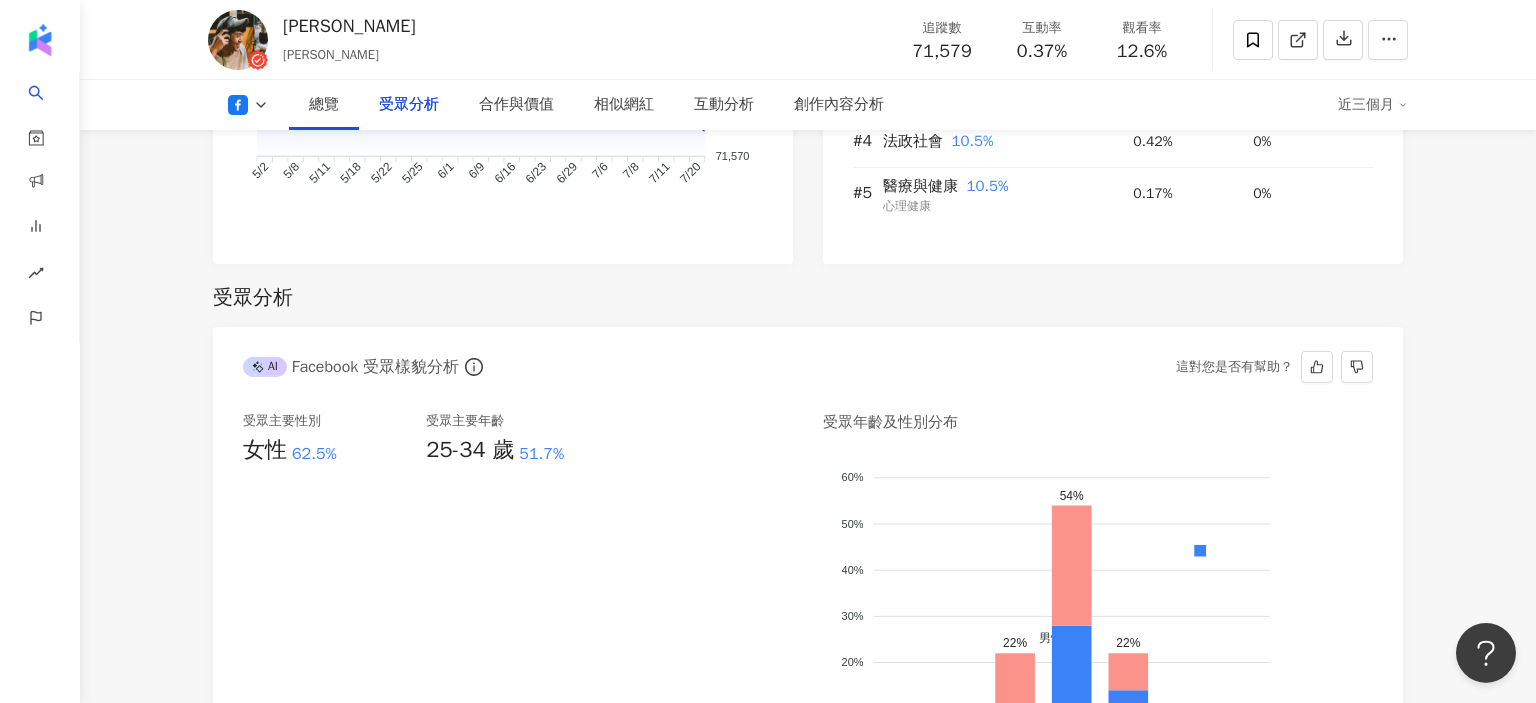 scroll, scrollTop: 1766, scrollLeft: 0, axis: vertical 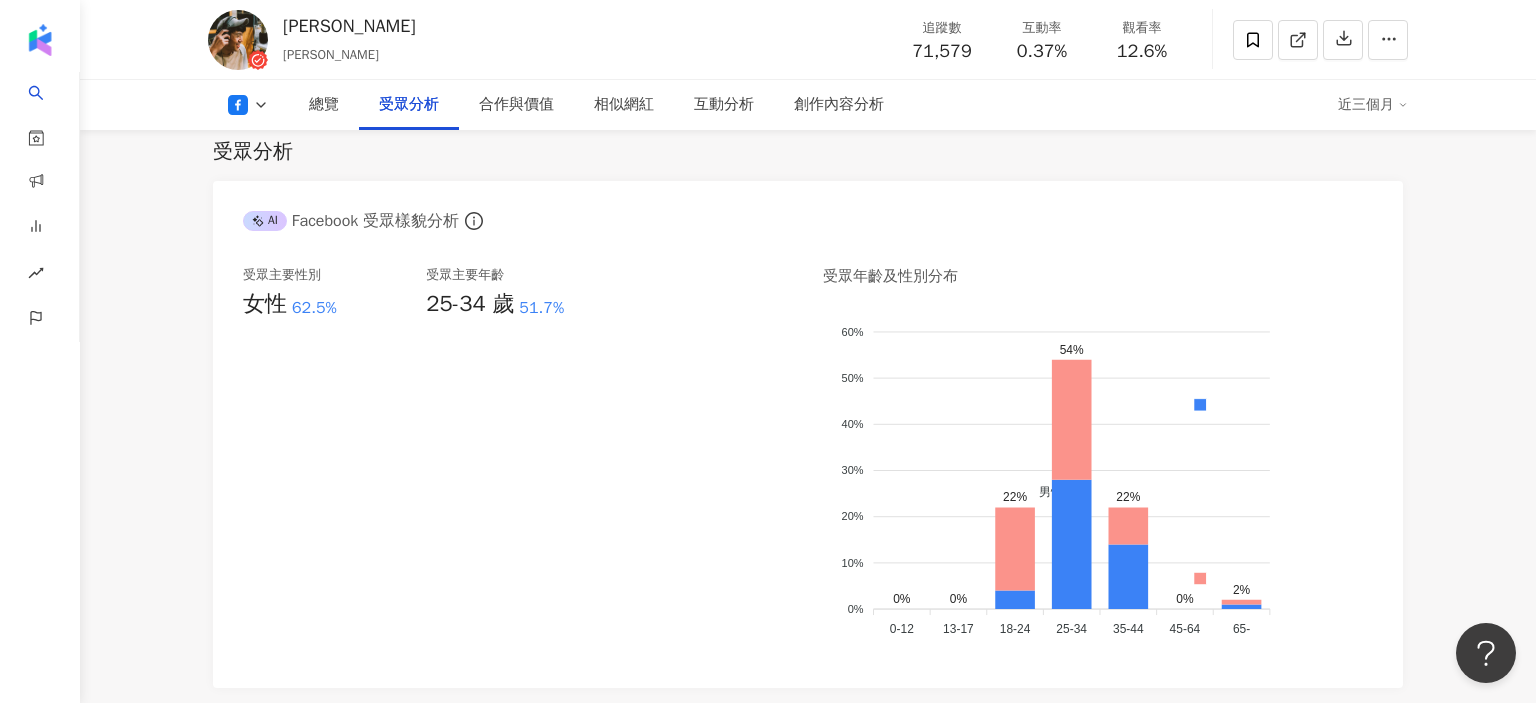 click on "總覽 最後更新日期：[DATE] 近三個月 Facebook 網紅基本資料 性別   男 主要語言   繁體中文 94.3% 網紅類型 心理健康 · 藝術與娛樂 · 日常話題 · 教育與學習 · 家庭 · 財經 · 美食 · 命理占卜 · 美髮 · 法政社會 · 醫療與健康 社群簡介 OrMARC | 歐[PERSON_NAME] | OrMARC [URL][DOMAIN_NAME] 歐[PERSON_NAME] | 專業廣告配音員/金鐘司儀/[PERSON_NAME]說書/[PERSON_NAME]信箱/聲藝上門 看更多 Facebook 數據總覽 88 K-Score :   良好 近期一到三個月發文頻率正常，且漲粉率與互動率高。 查看說明 追蹤數   71,579 互動率   0.37% 良好 觀看率   12.6% 良好 漲粉率   -0.09% 普通 受眾主要性別   女性 62.5% 受眾主要年齡   25-34 歲 51.7% 商業合作內容覆蓋比例   17.9% AI Facebook 成效等級三大指標 互動率 0.37% 良好 同等級網紅的互動率中位數為  0.29% 觀看率 12.6% 良好 同等級網紅的觀看率中位數為  10.1% 漲粉率 -0.09% 普通 0.01% ：" at bounding box center [808, 1809] 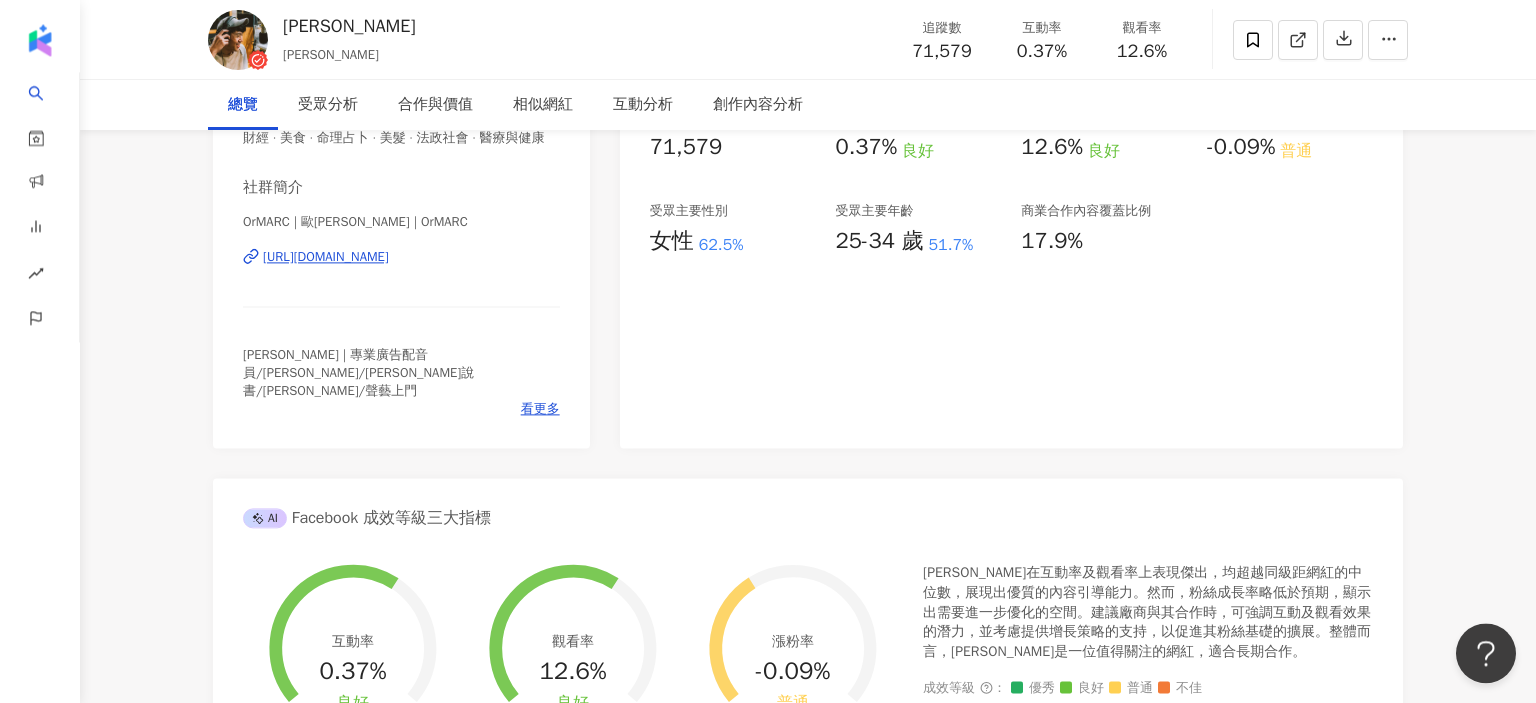 scroll, scrollTop: 0, scrollLeft: 0, axis: both 